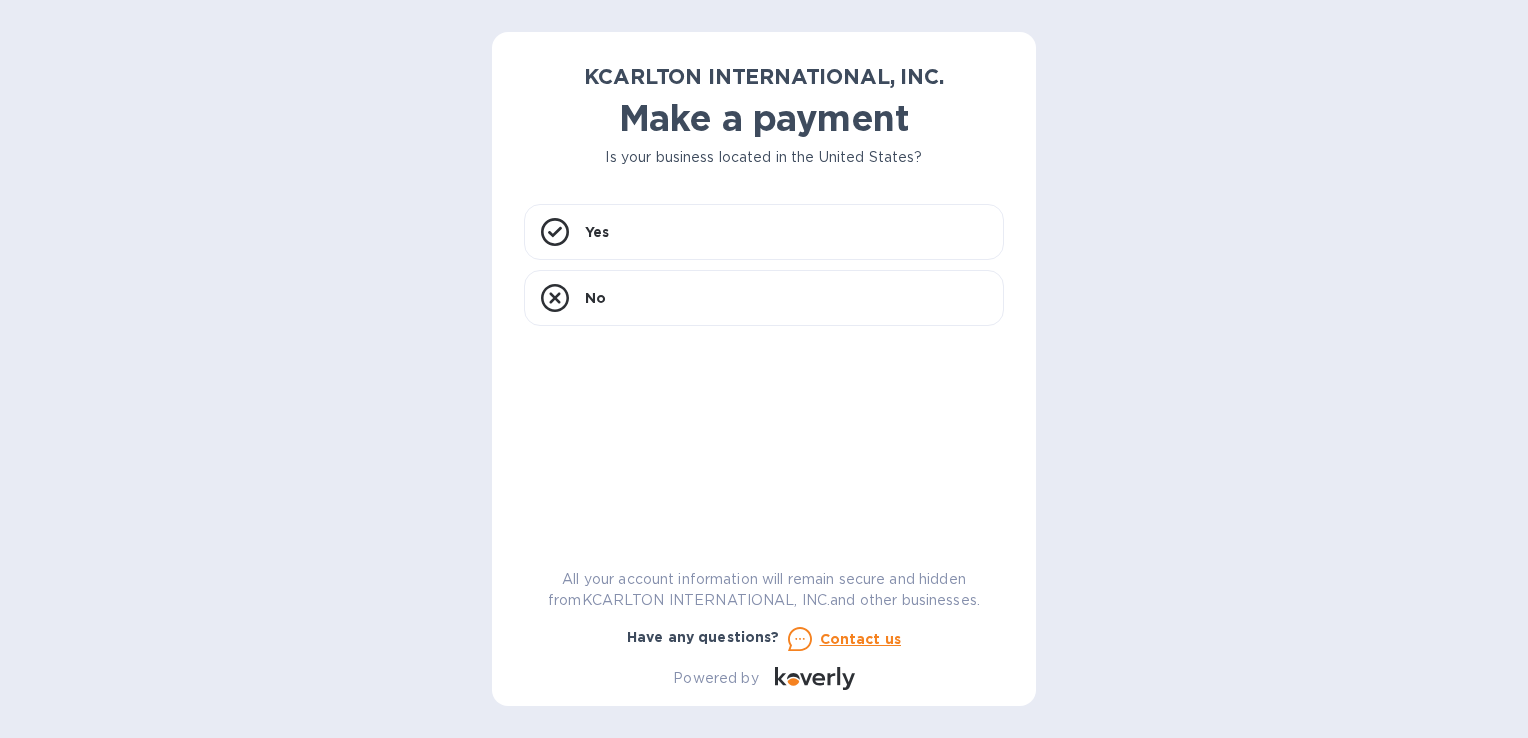 scroll, scrollTop: 0, scrollLeft: 0, axis: both 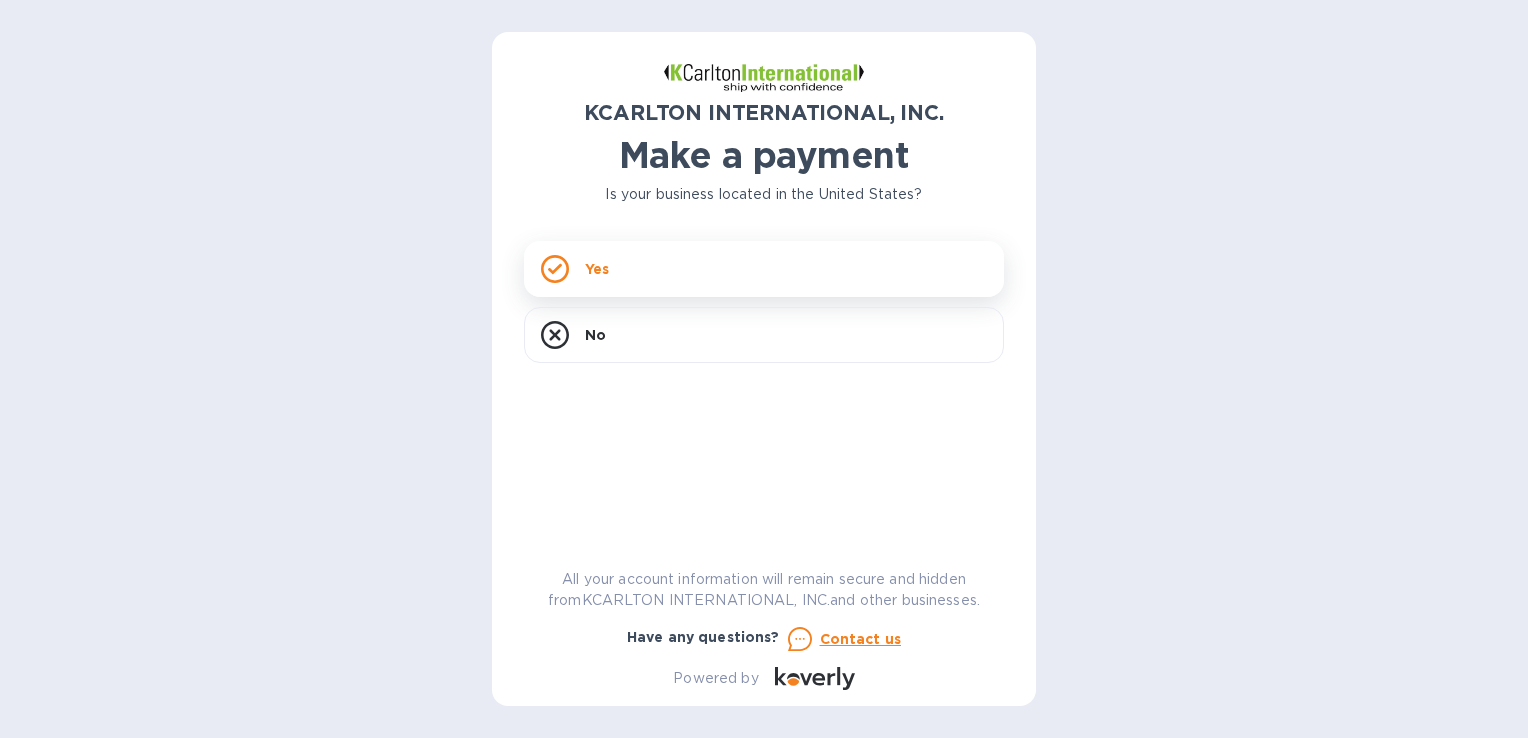 click 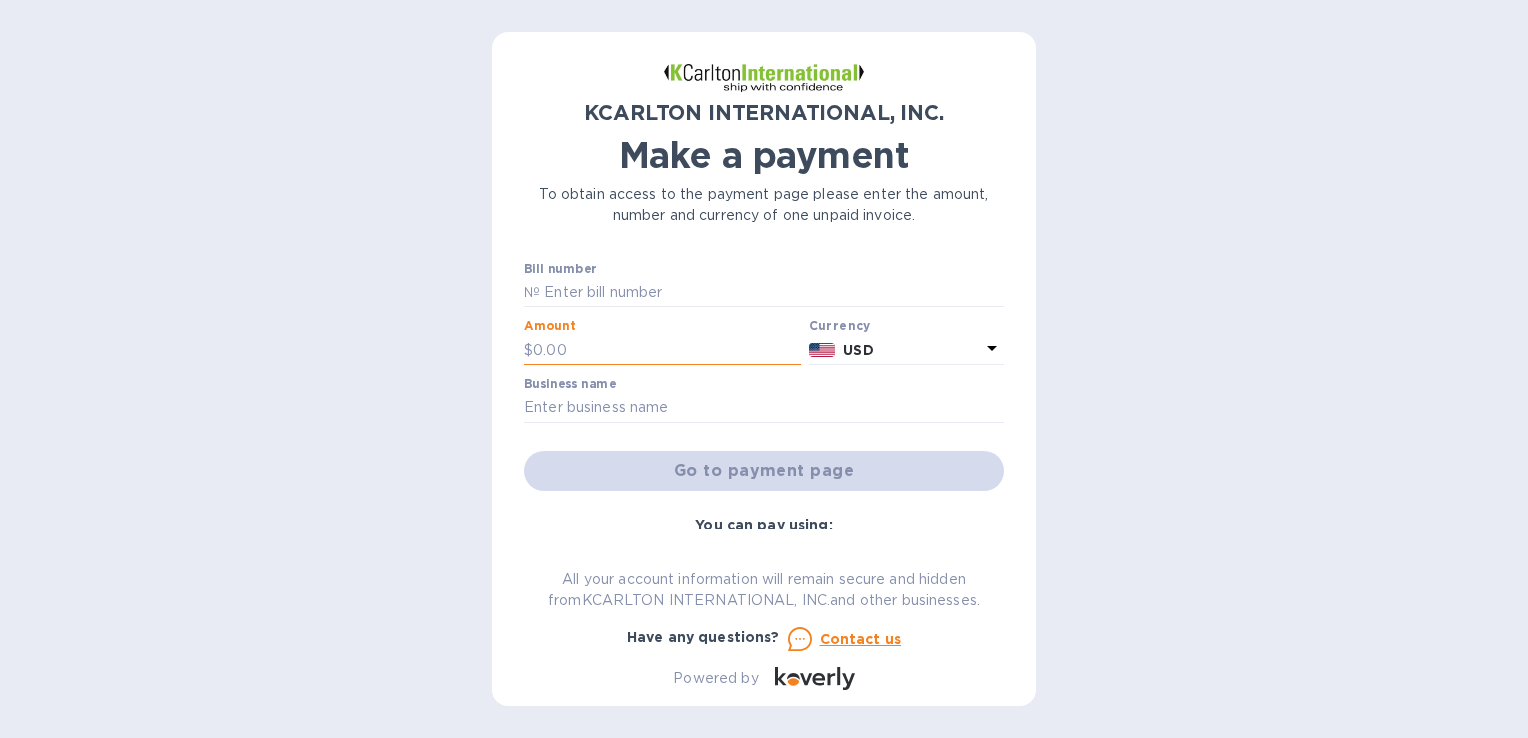 click at bounding box center (667, 350) 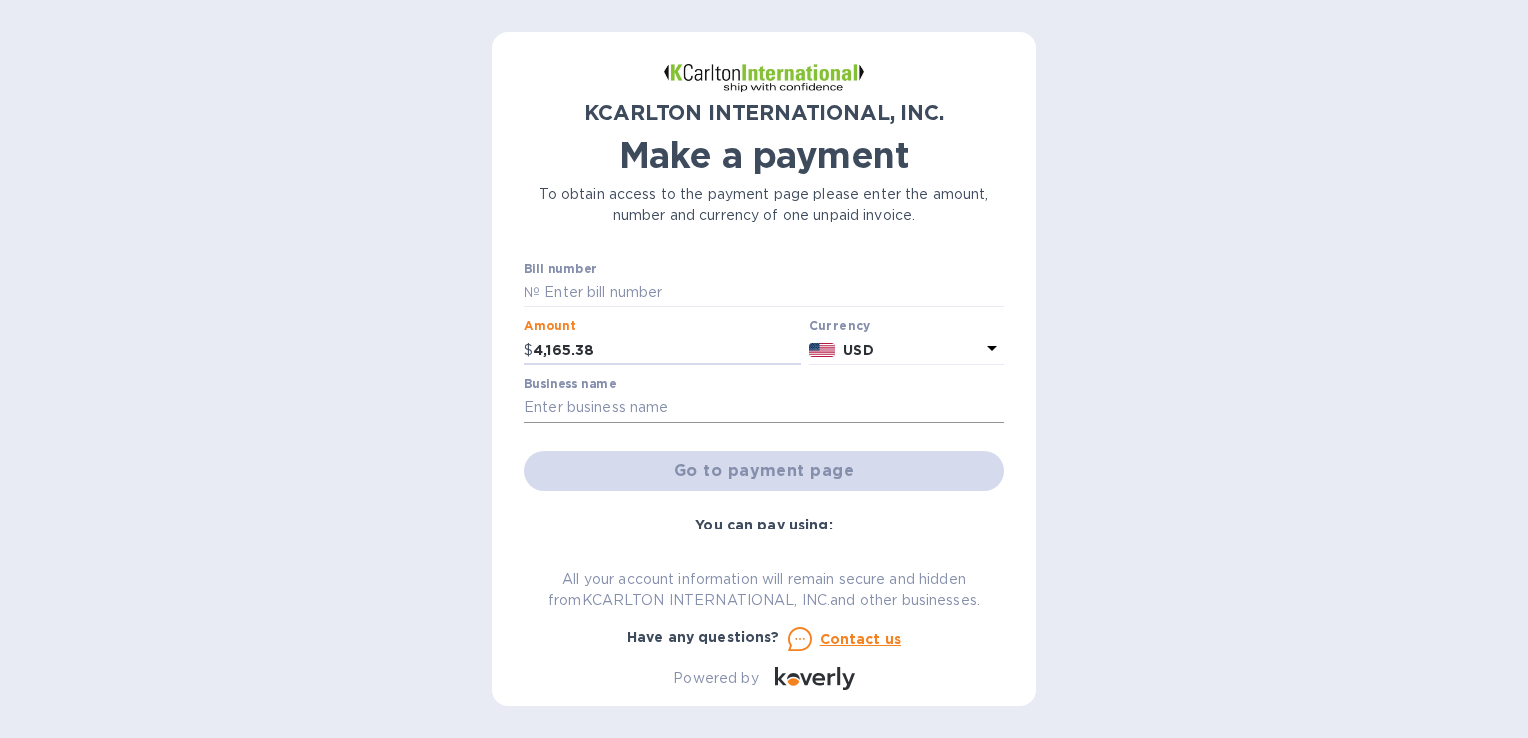 type on "4,165.38" 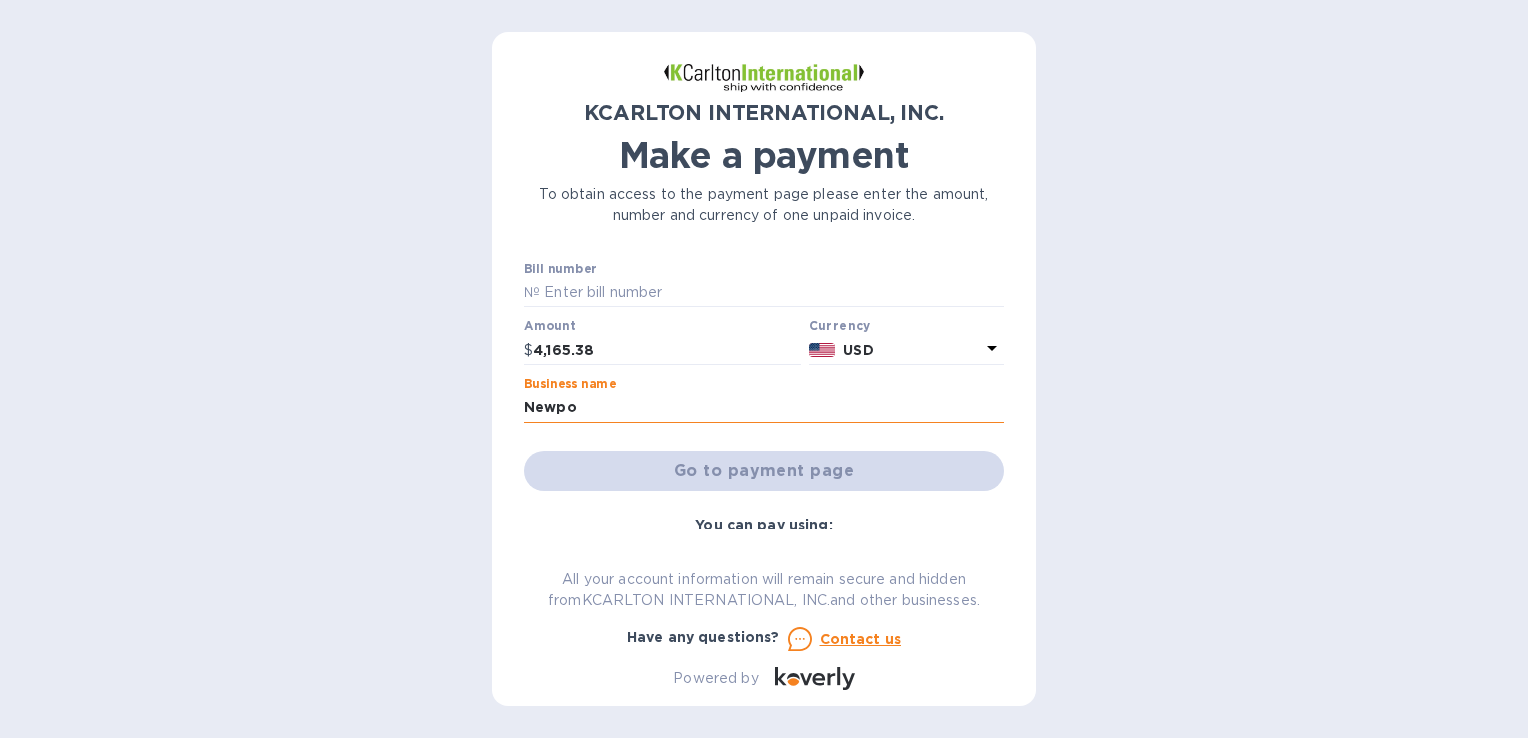 type on "Newport Yachts, Inc." 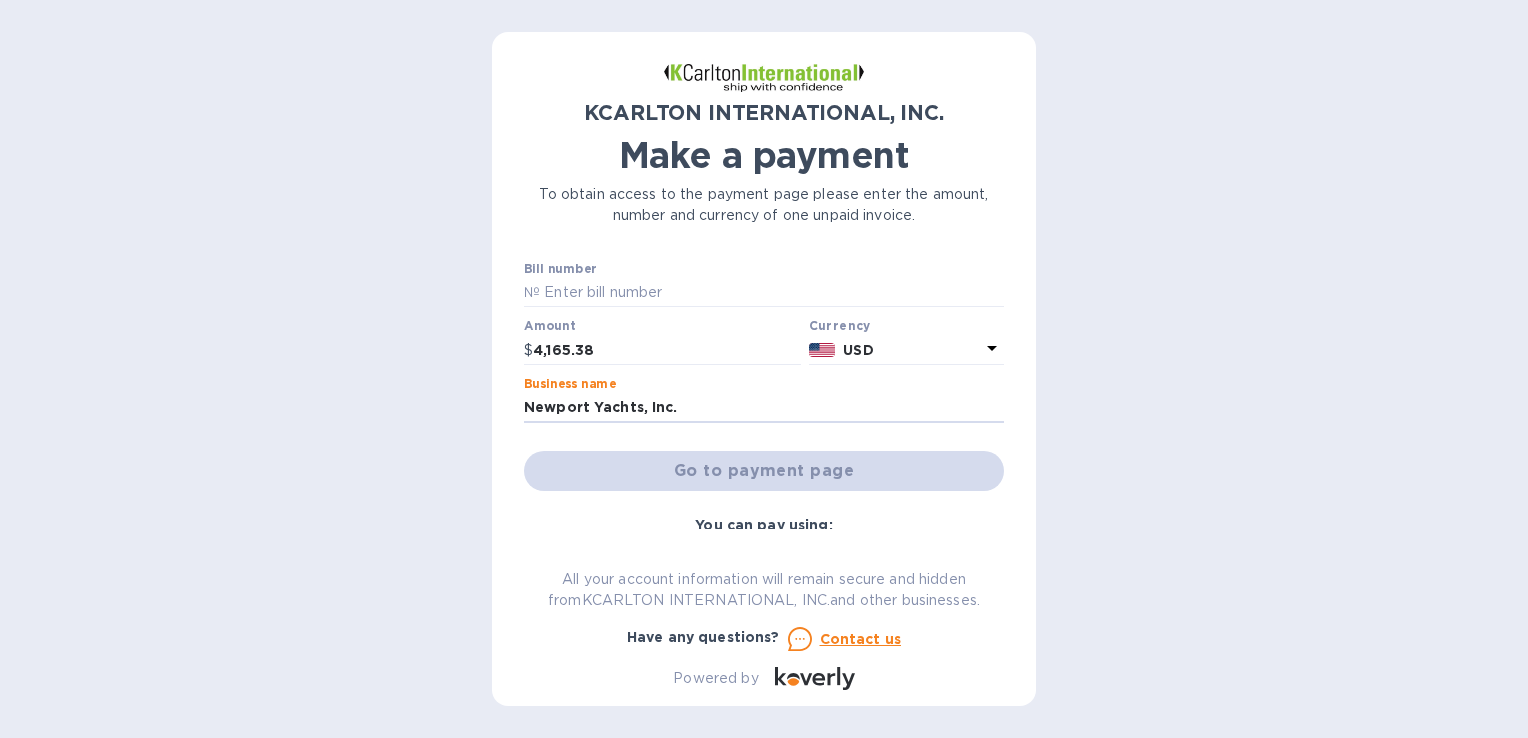 click on "Go to payment page" at bounding box center [764, 471] 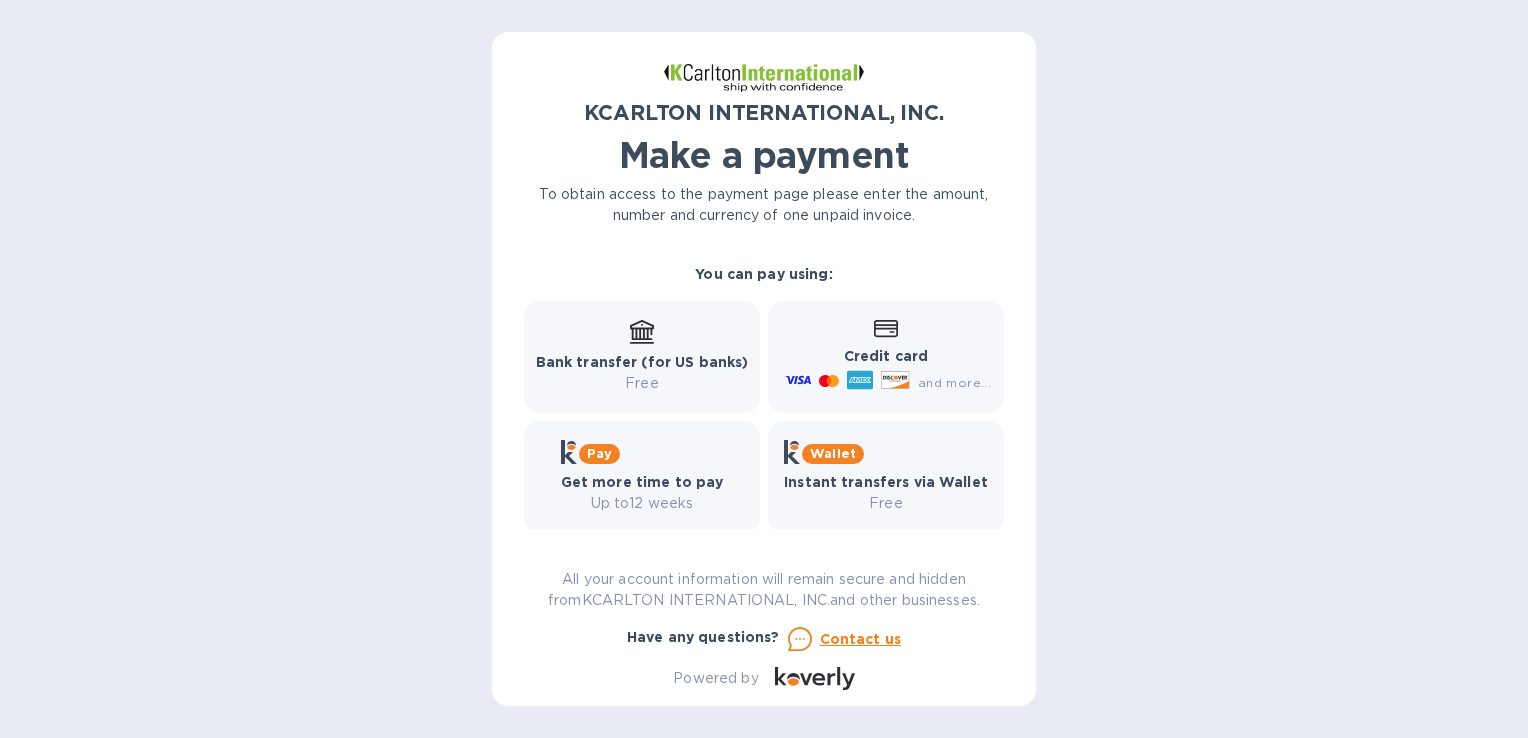 scroll, scrollTop: 248, scrollLeft: 0, axis: vertical 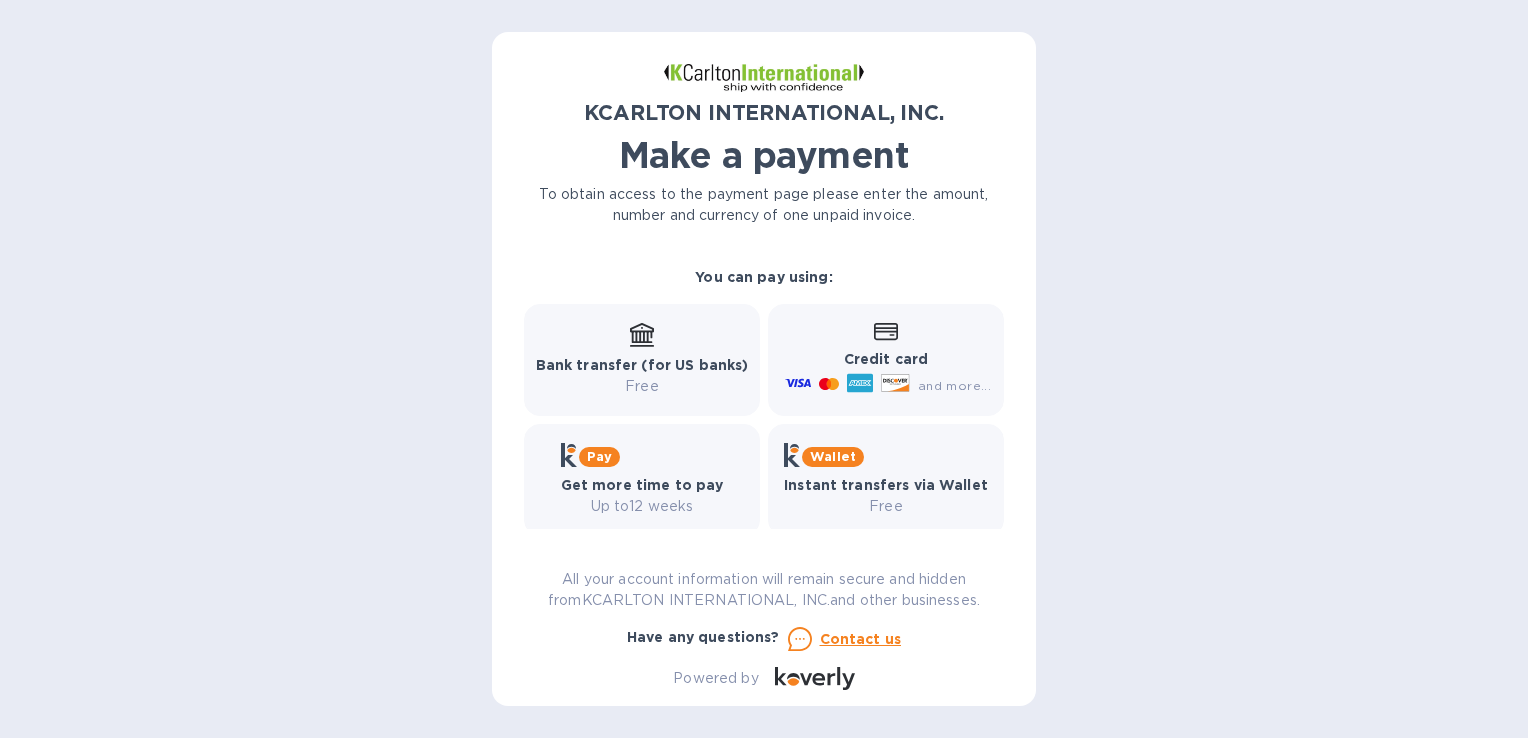 click on "Credit card" at bounding box center [886, 359] 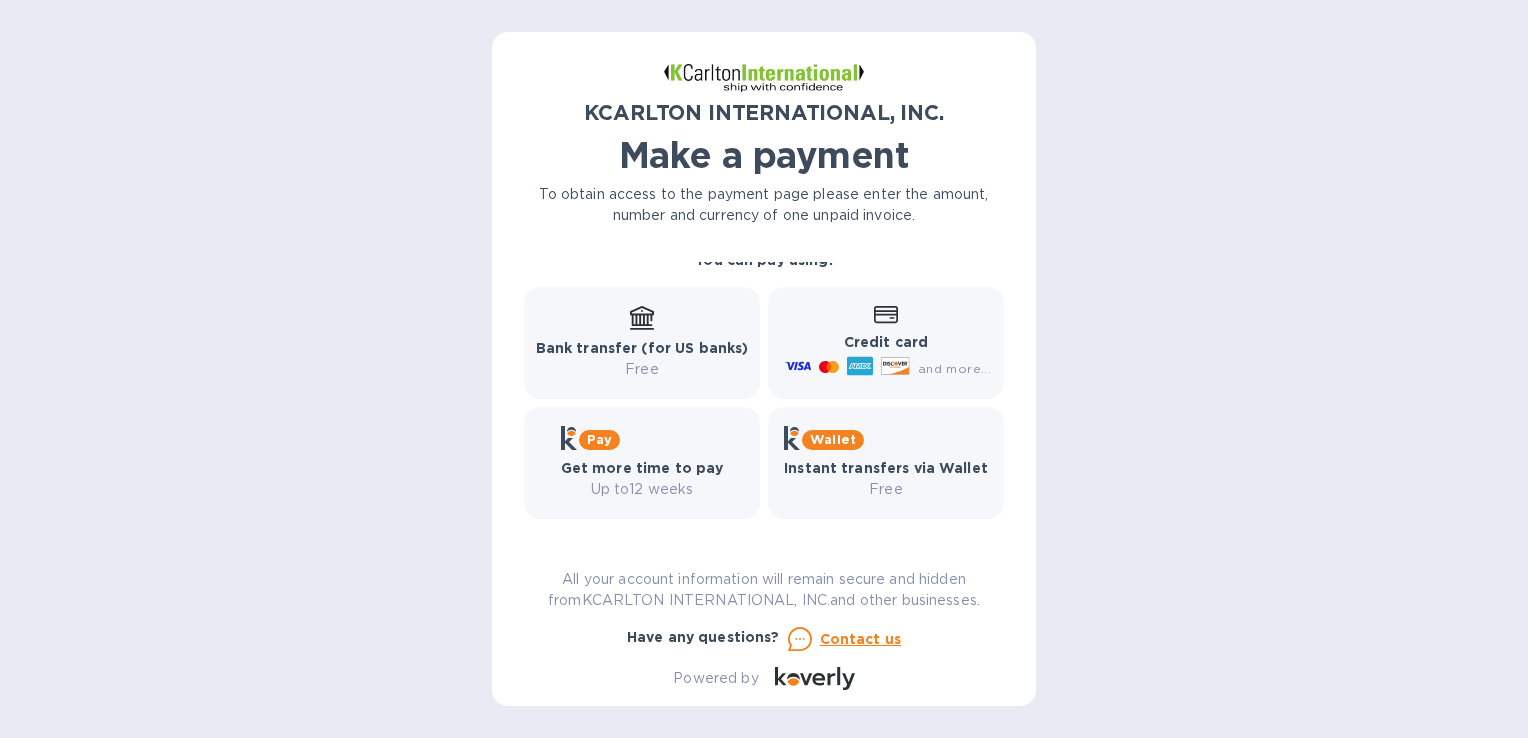 scroll, scrollTop: 0, scrollLeft: 0, axis: both 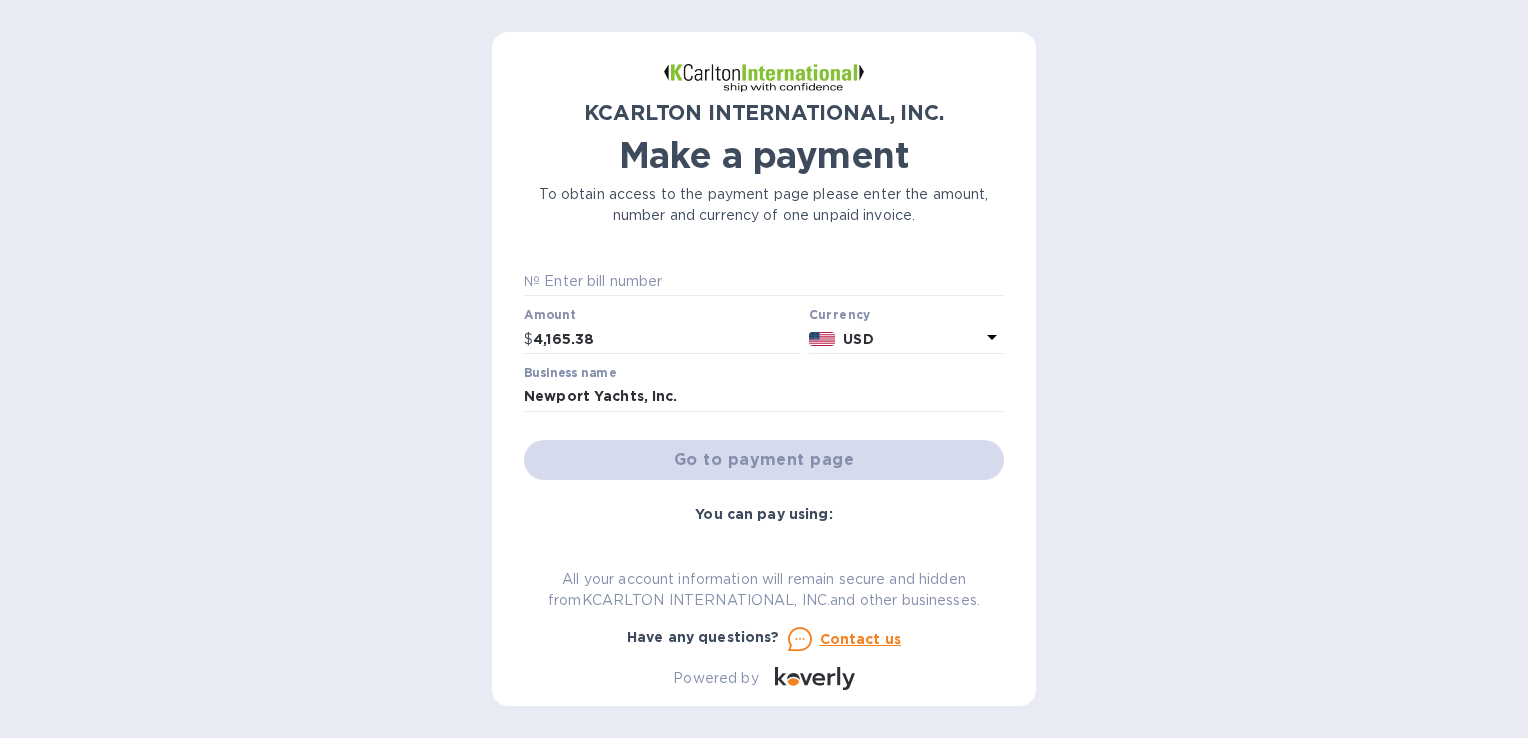 click on "Go to payment page" at bounding box center [764, 460] 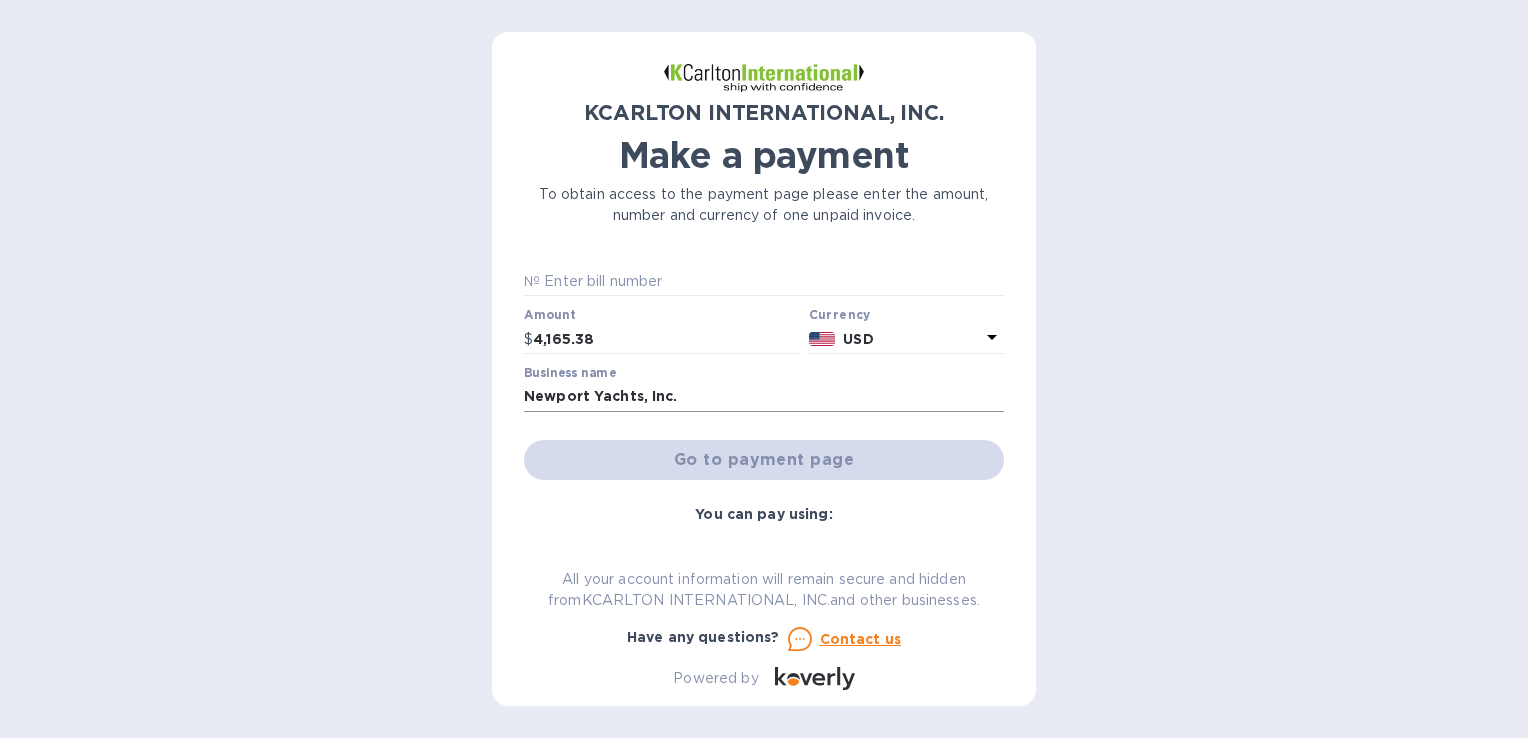 click on "Newport Yachts, Inc." at bounding box center (764, 397) 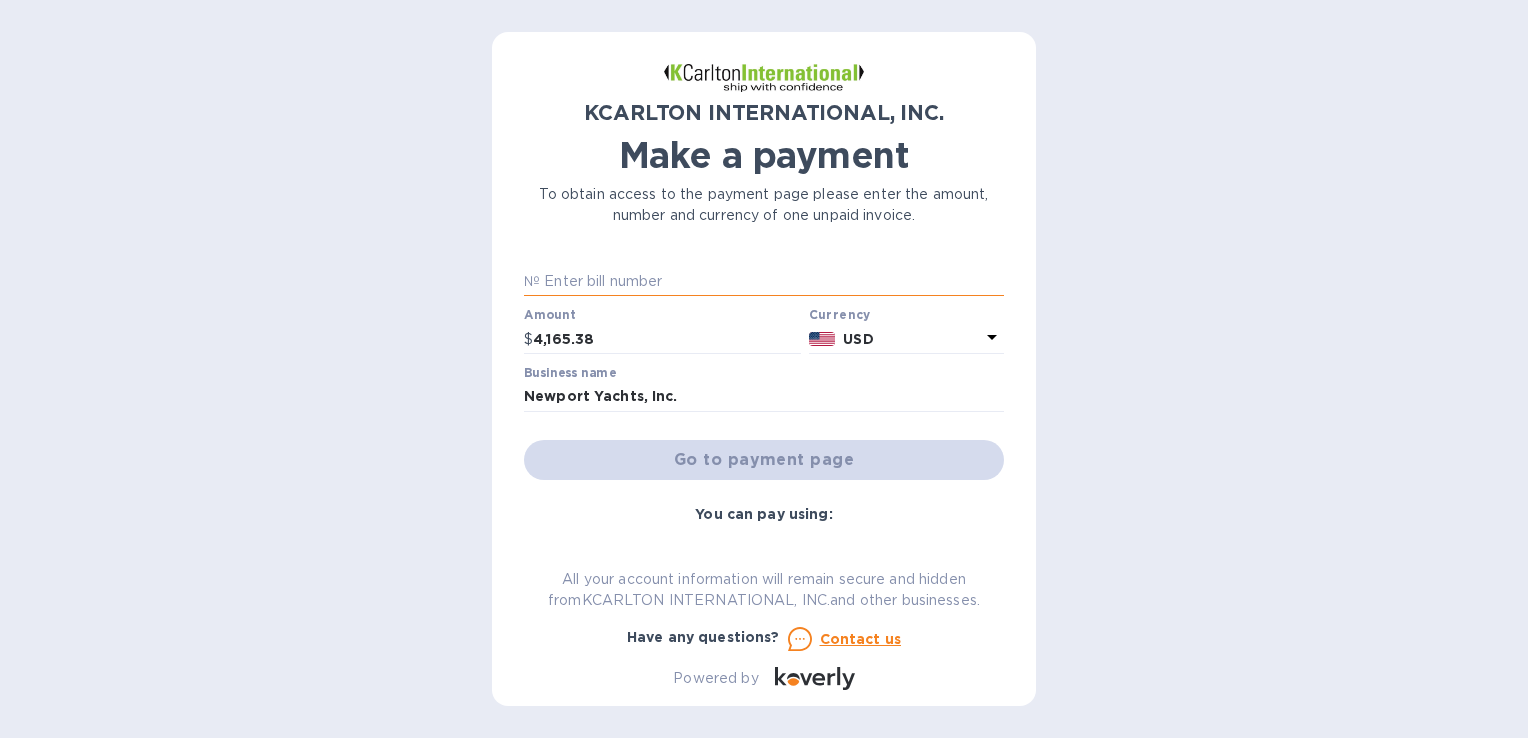 click at bounding box center (772, 282) 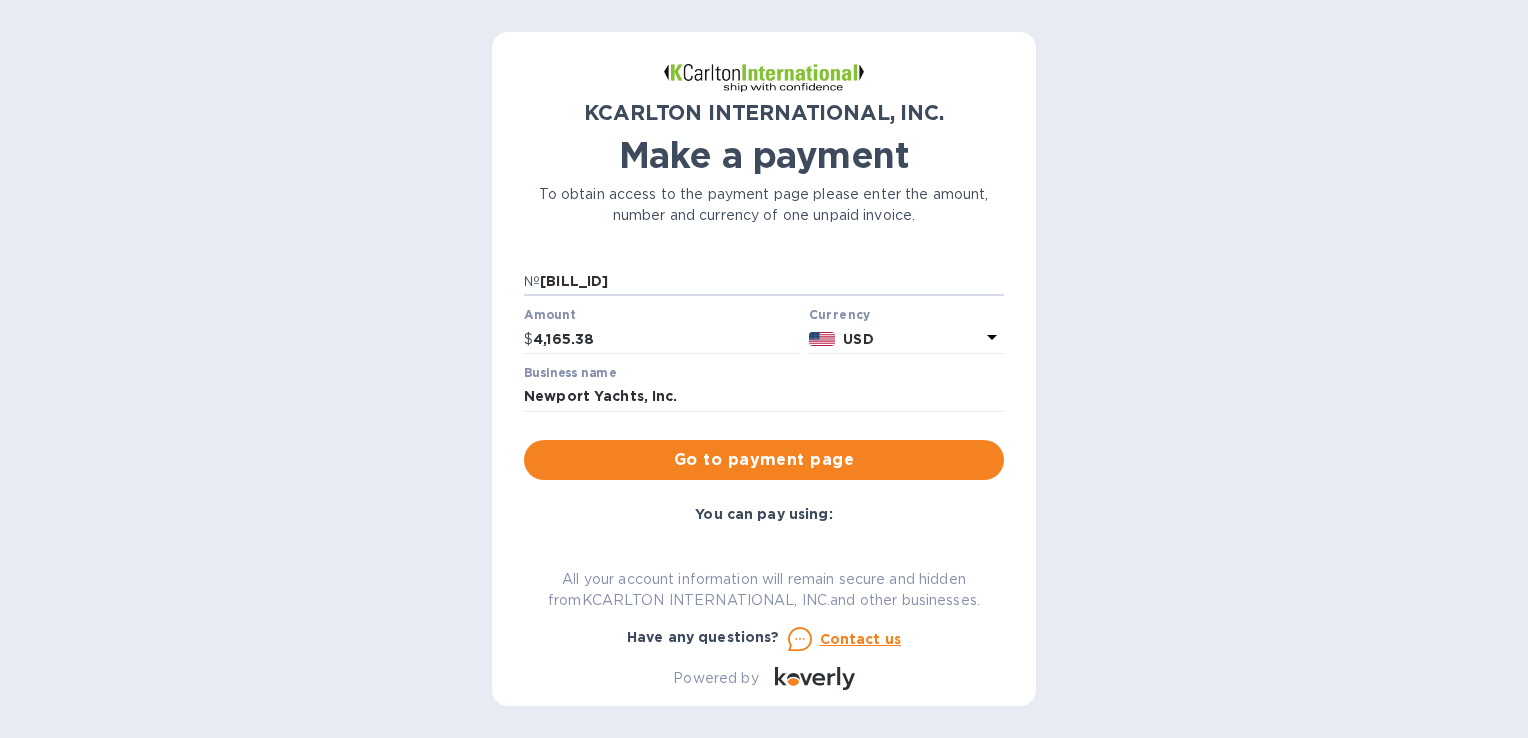 type on "[BILL_ID]" 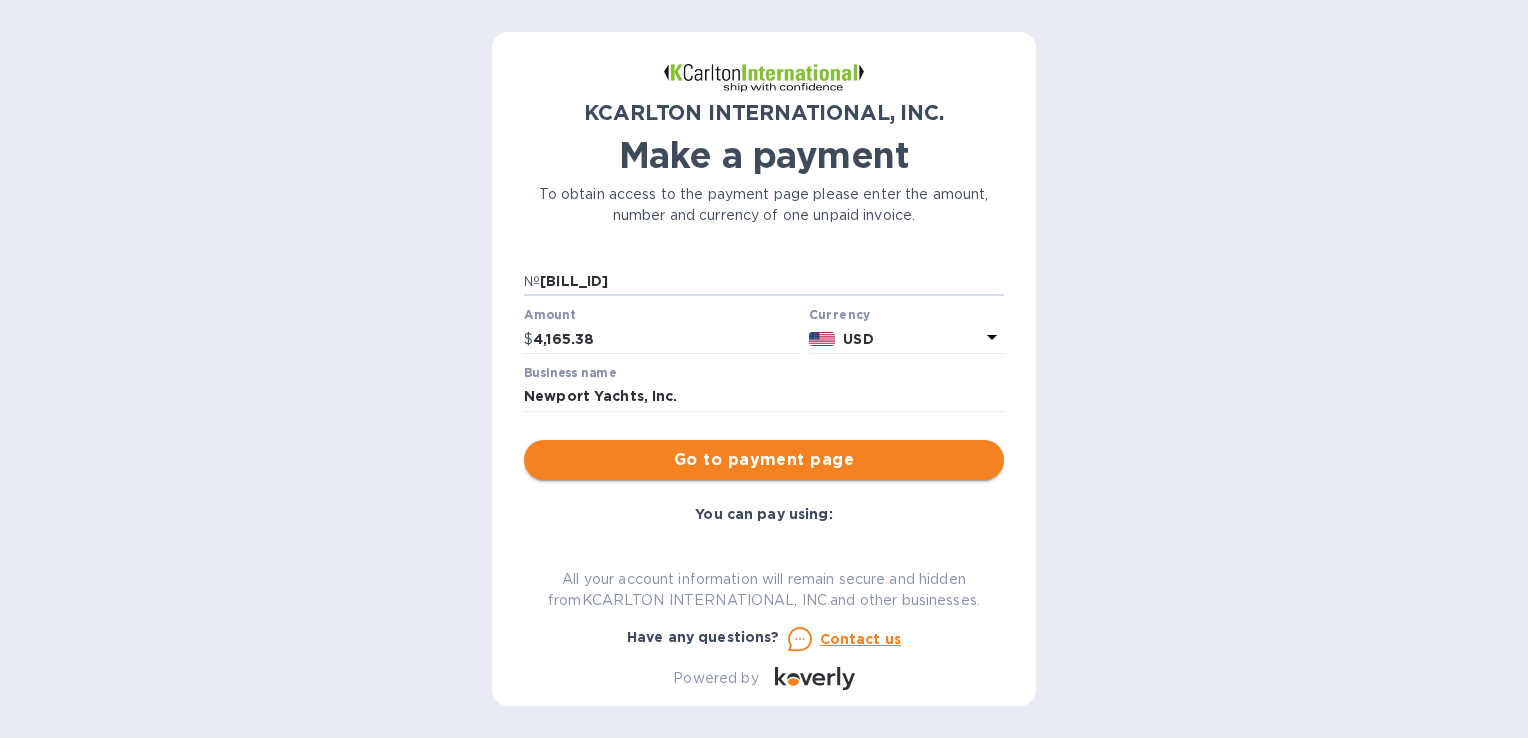 click on "Go to payment page" at bounding box center [764, 460] 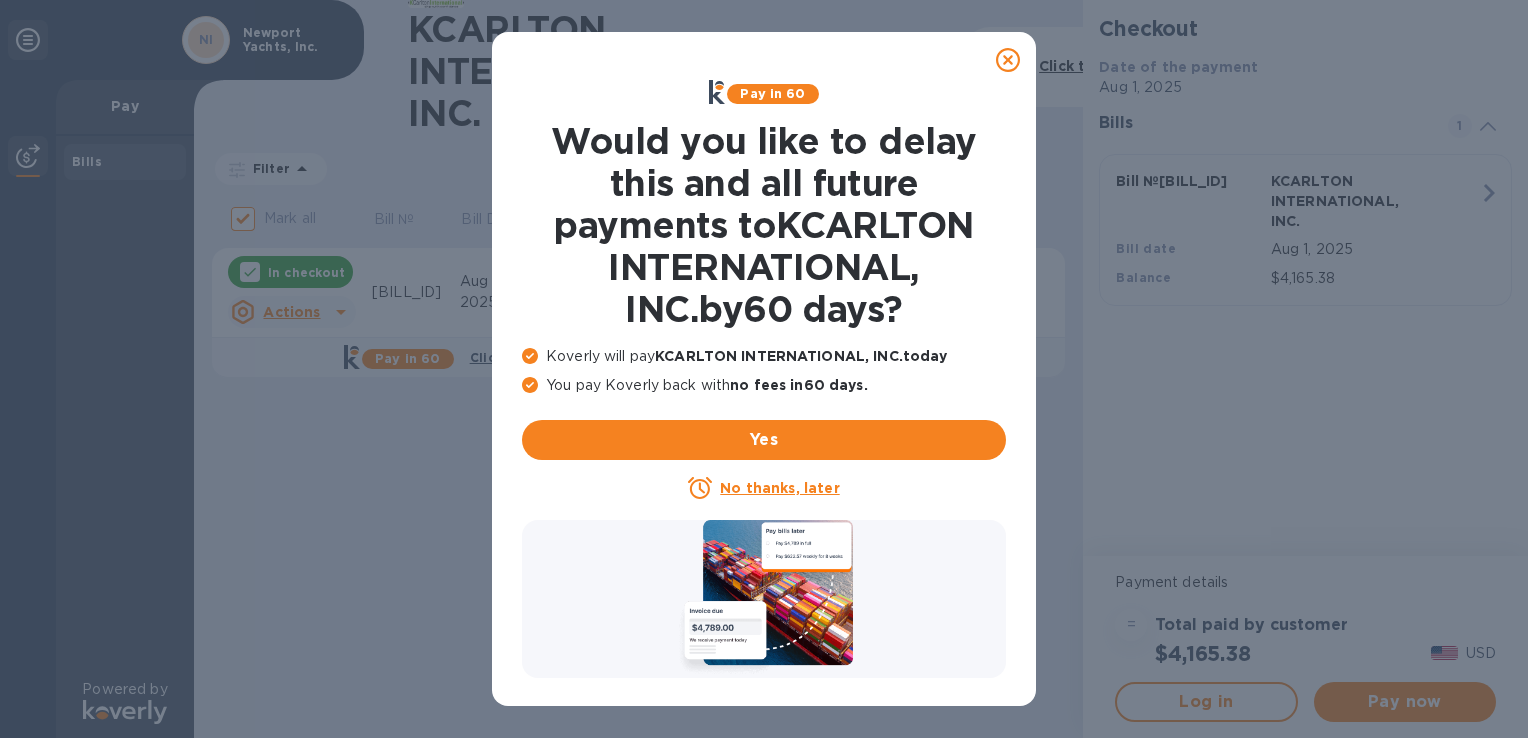 click on "No thanks, later" at bounding box center [779, 488] 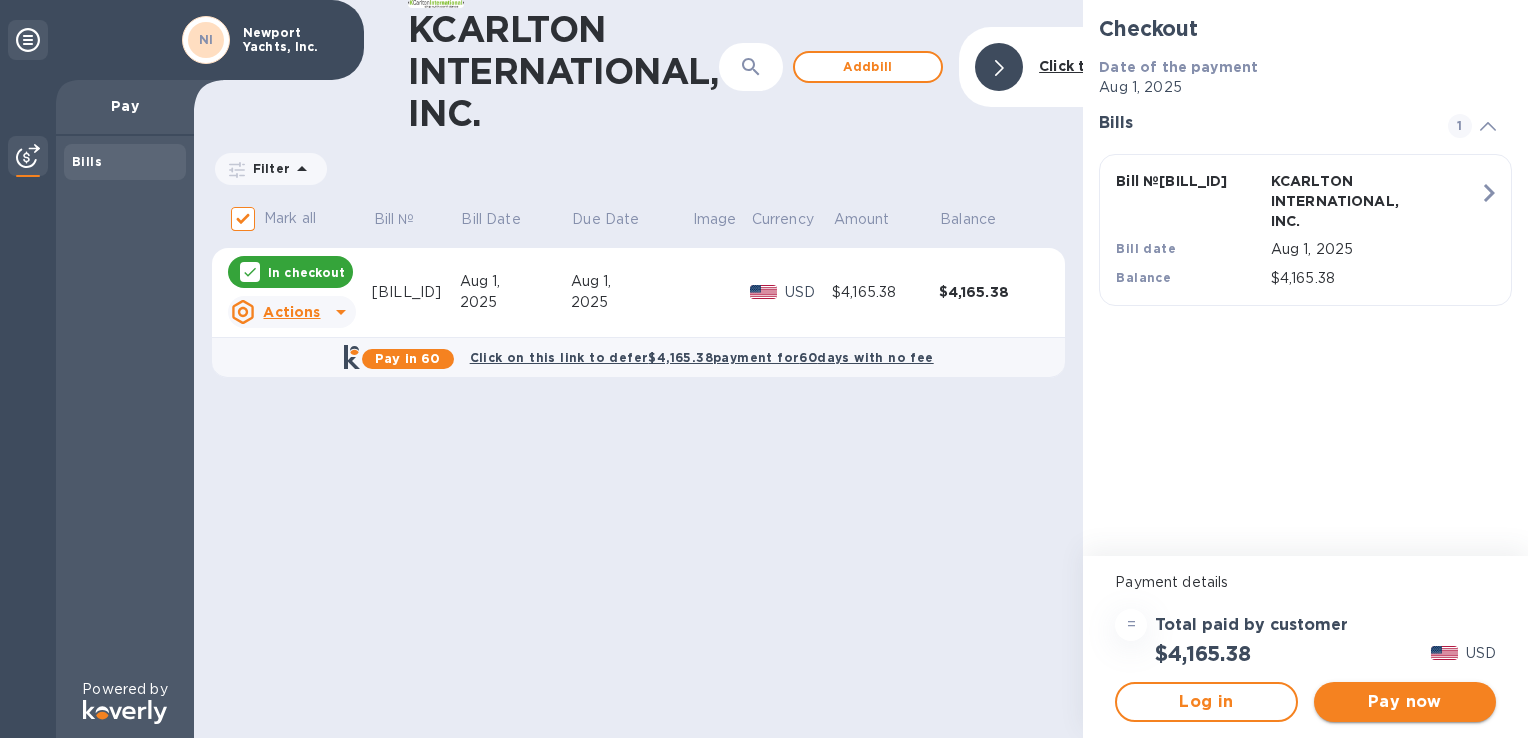click on "Pay now" at bounding box center (1405, 702) 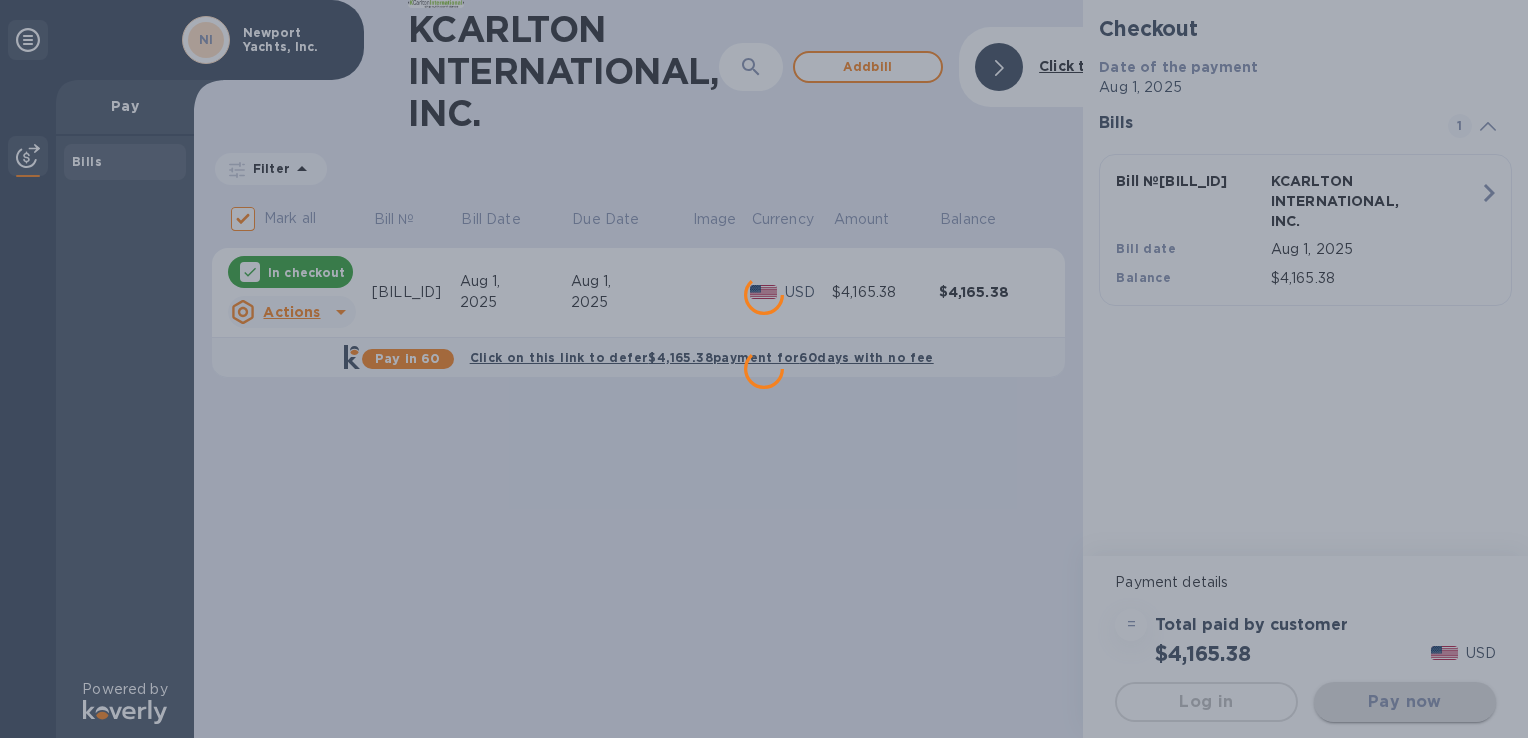 scroll, scrollTop: 0, scrollLeft: 0, axis: both 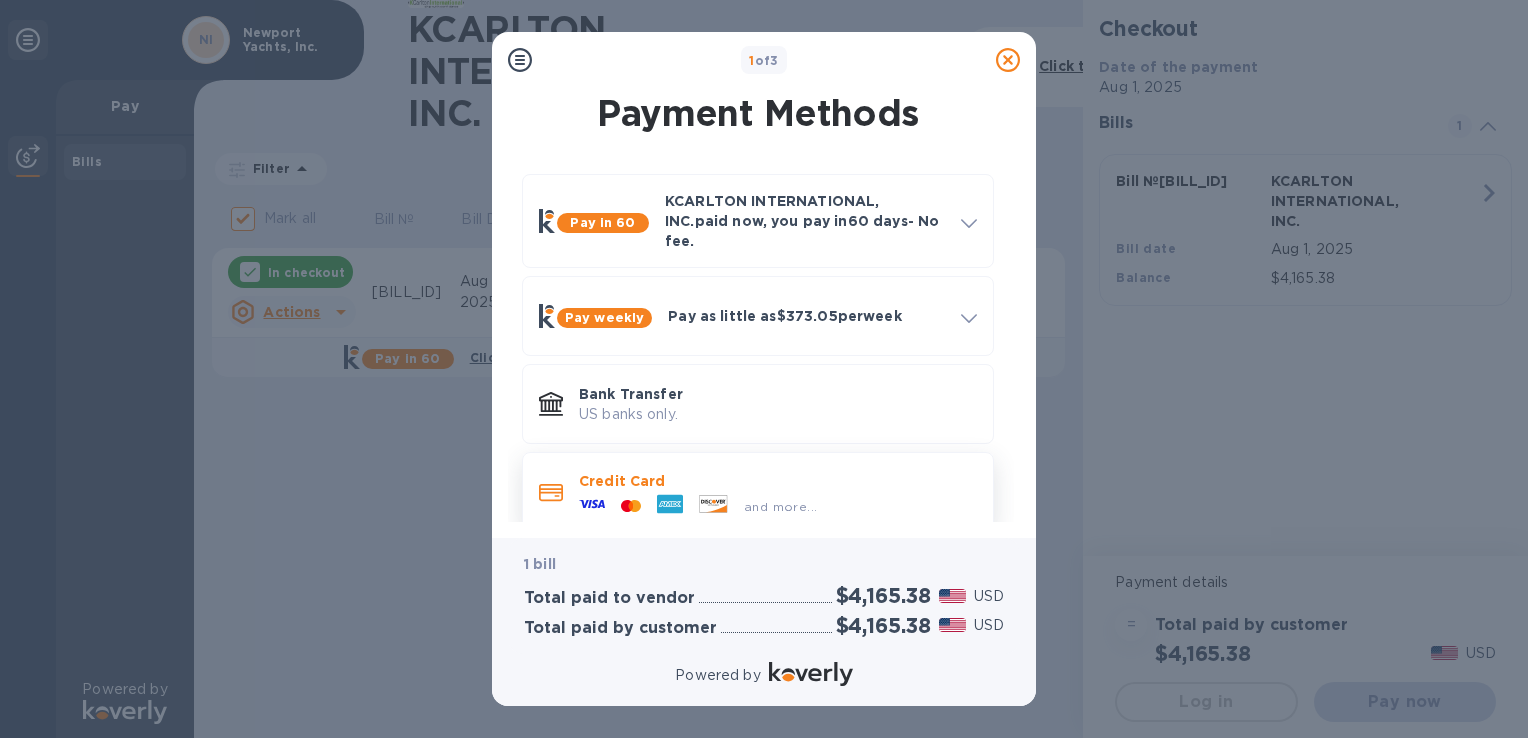 click at bounding box center (713, 506) 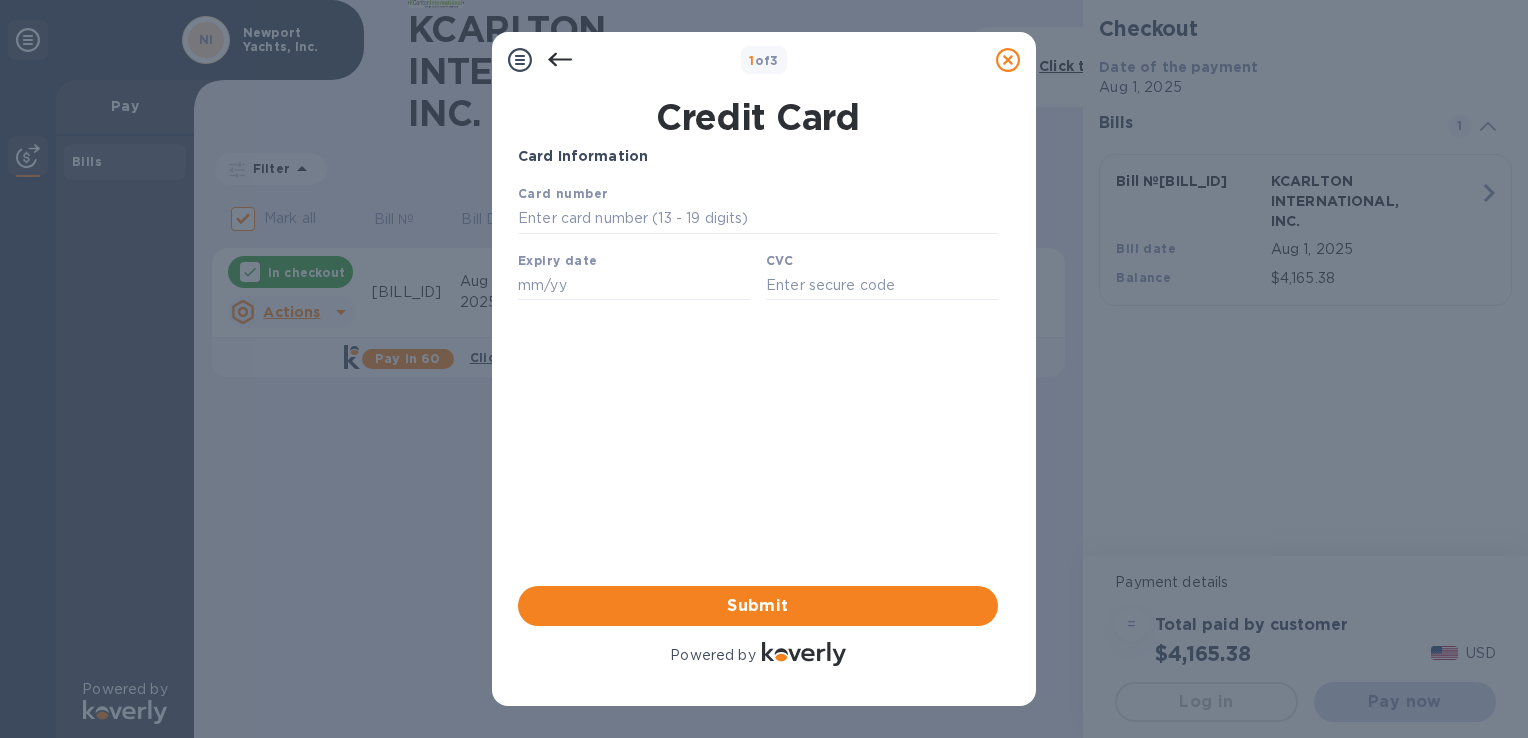 scroll, scrollTop: 0, scrollLeft: 0, axis: both 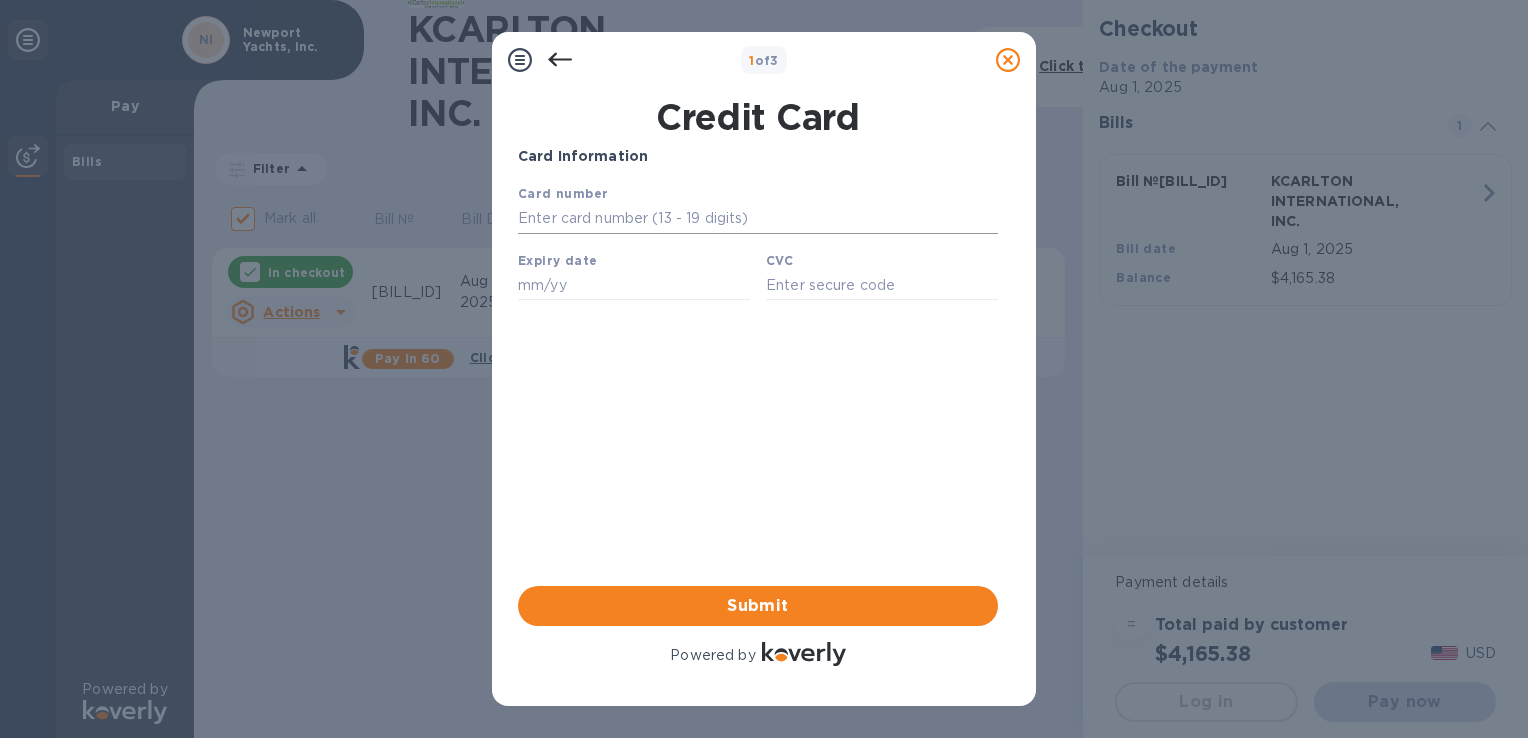 click at bounding box center [758, 219] 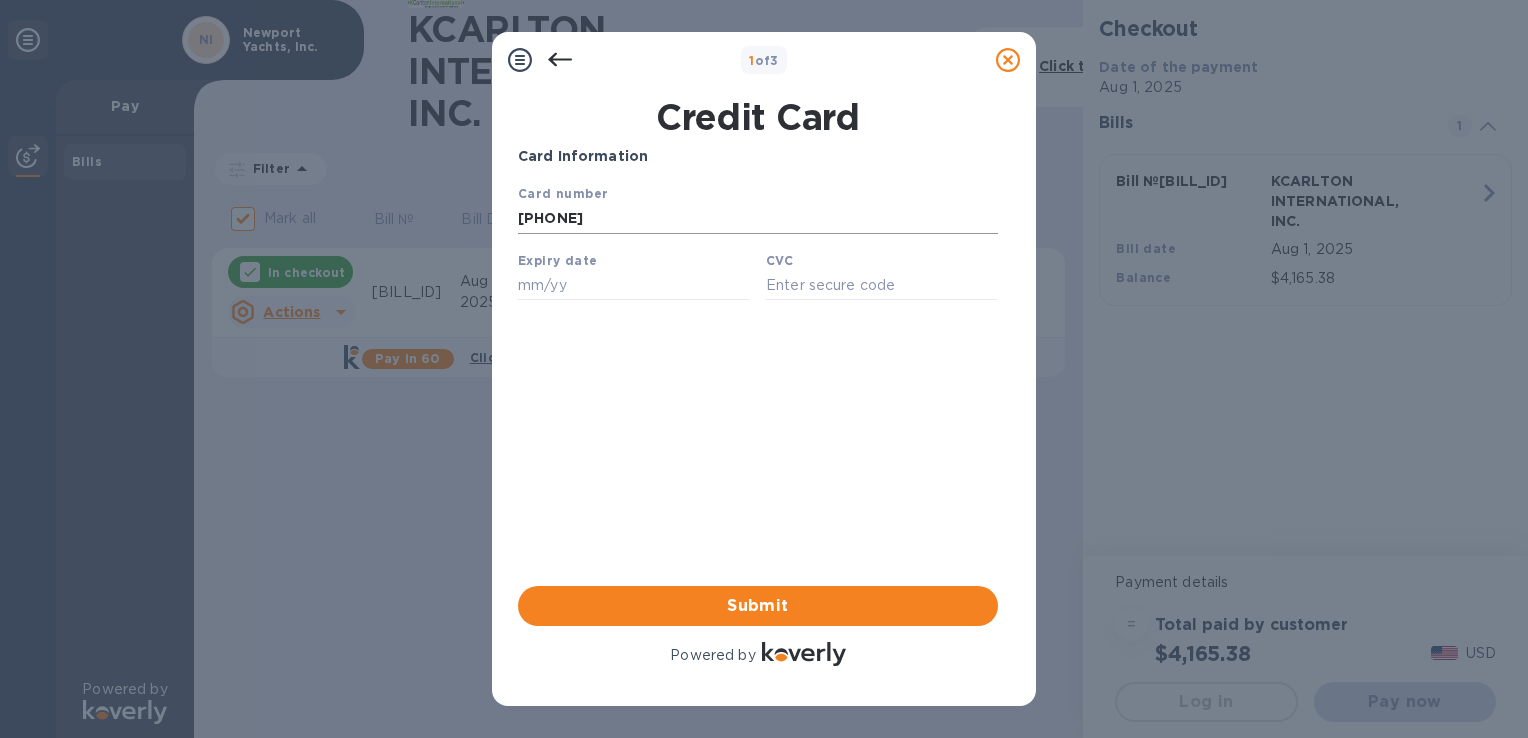 type on "[PHONE]" 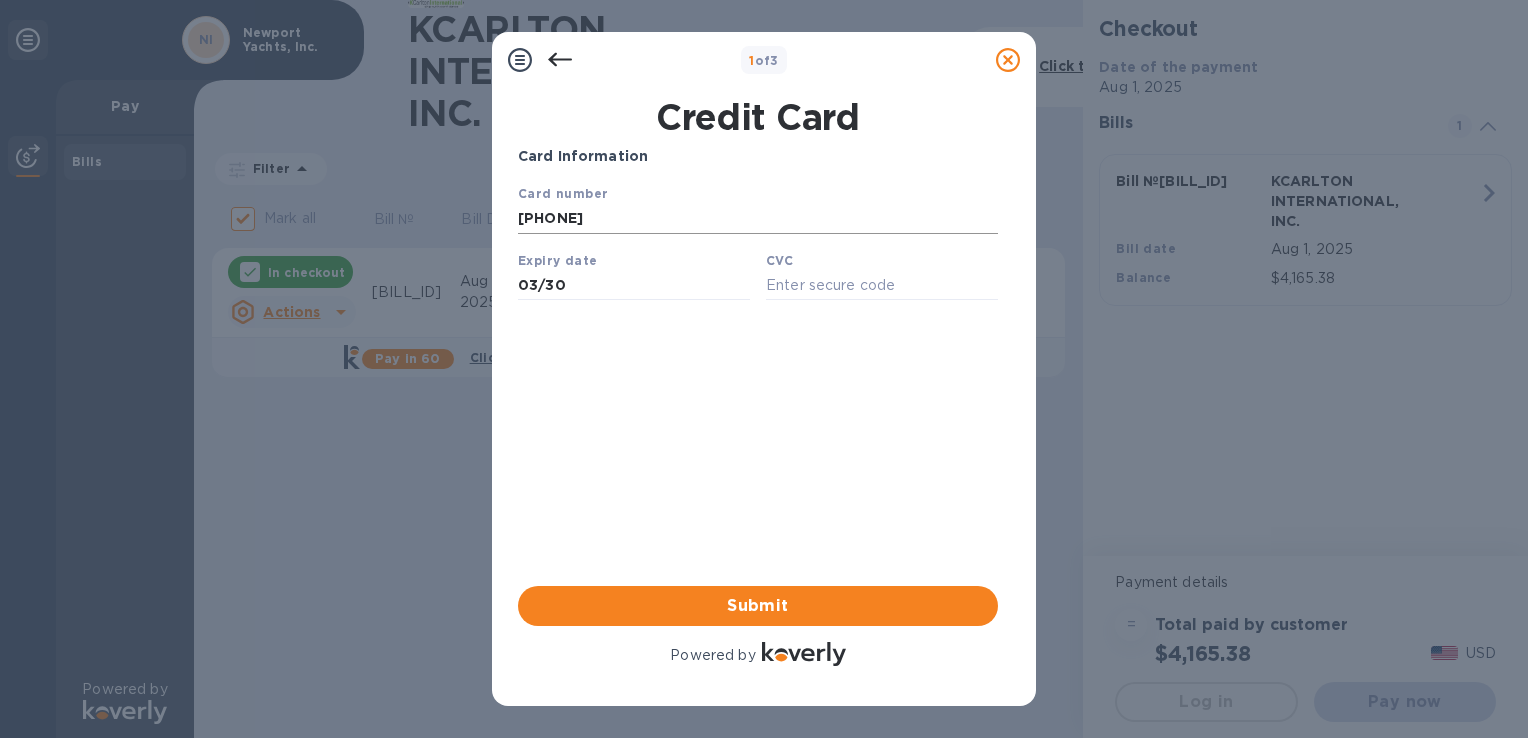 type on "03/30" 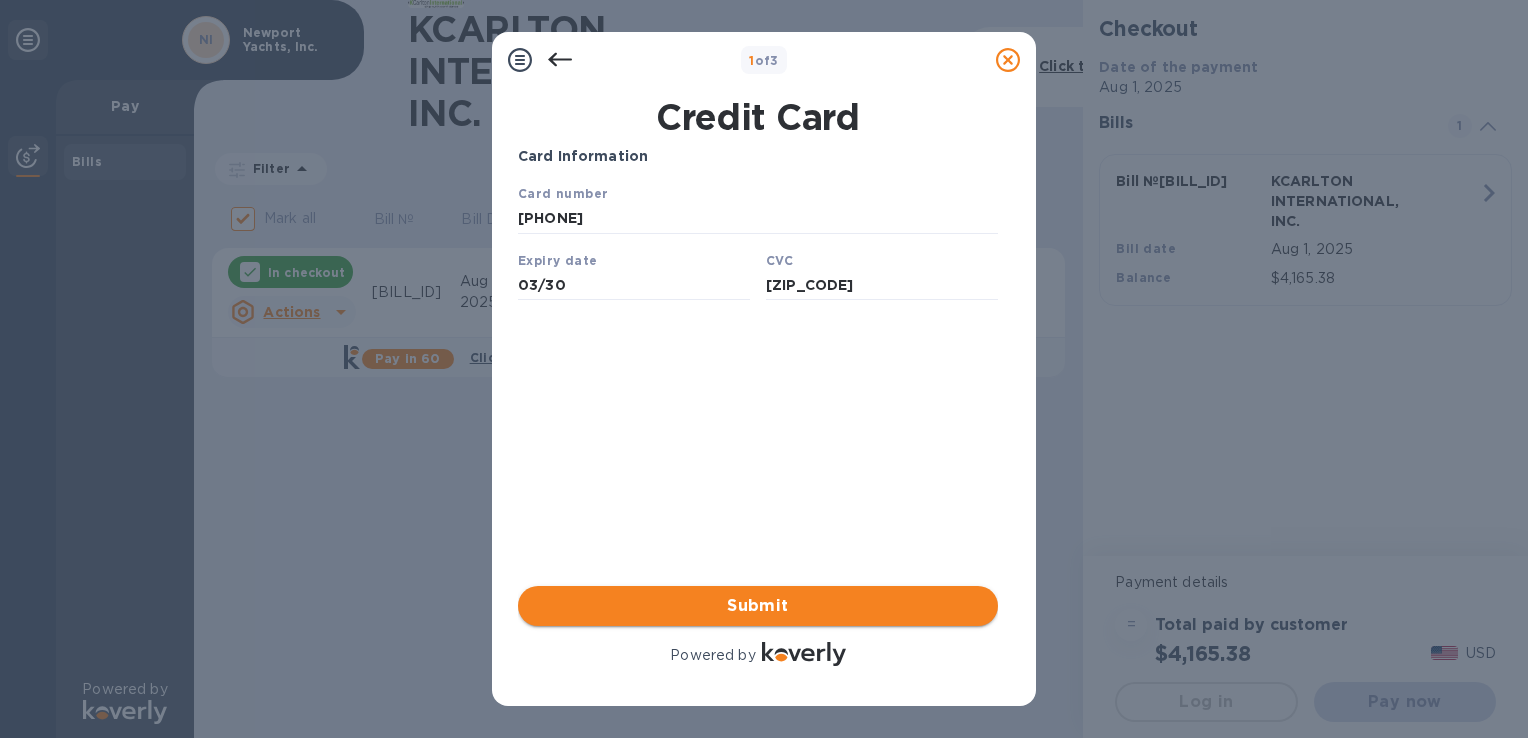 type on "[ZIP_CODE]" 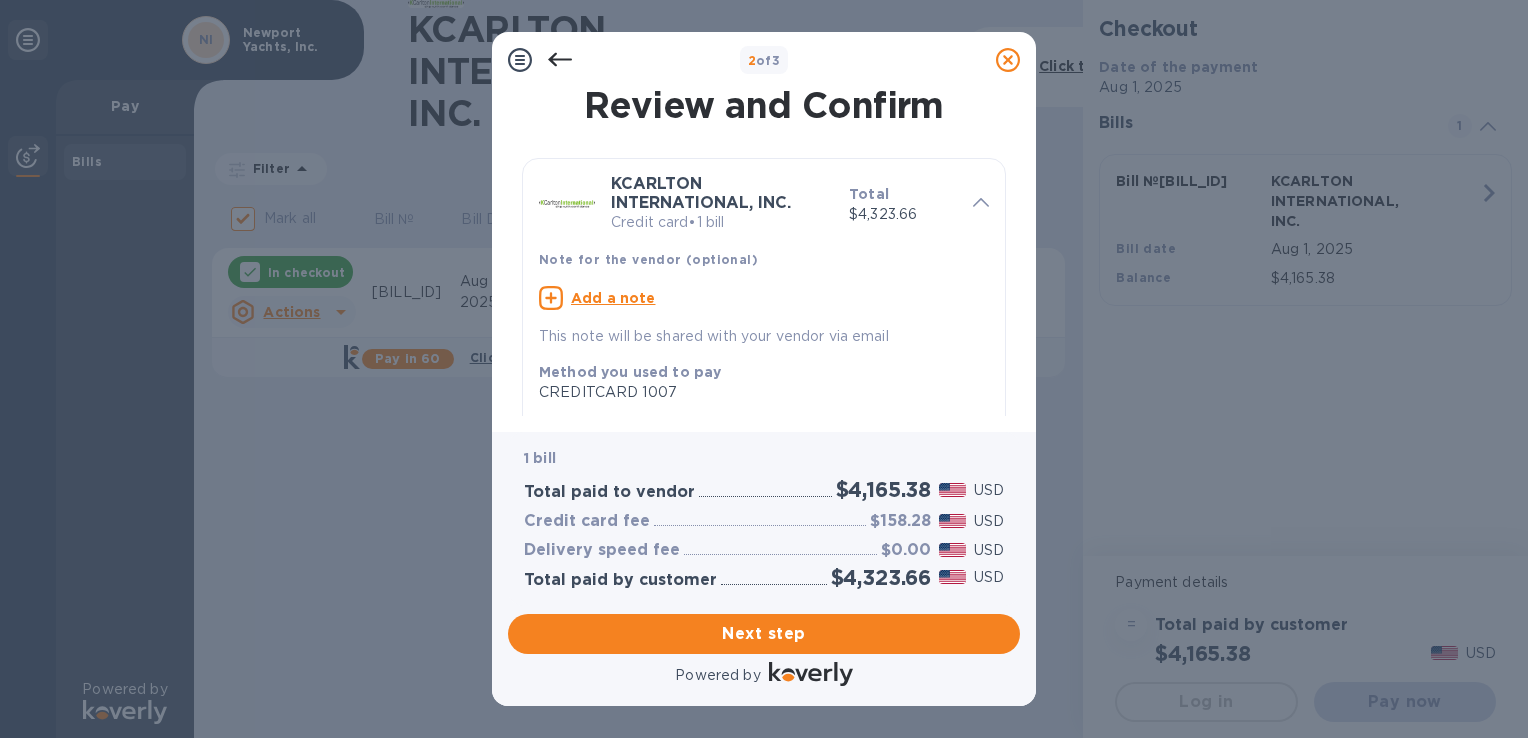 drag, startPoint x: 1007, startPoint y: 225, endPoint x: 1012, endPoint y: 256, distance: 31.400637 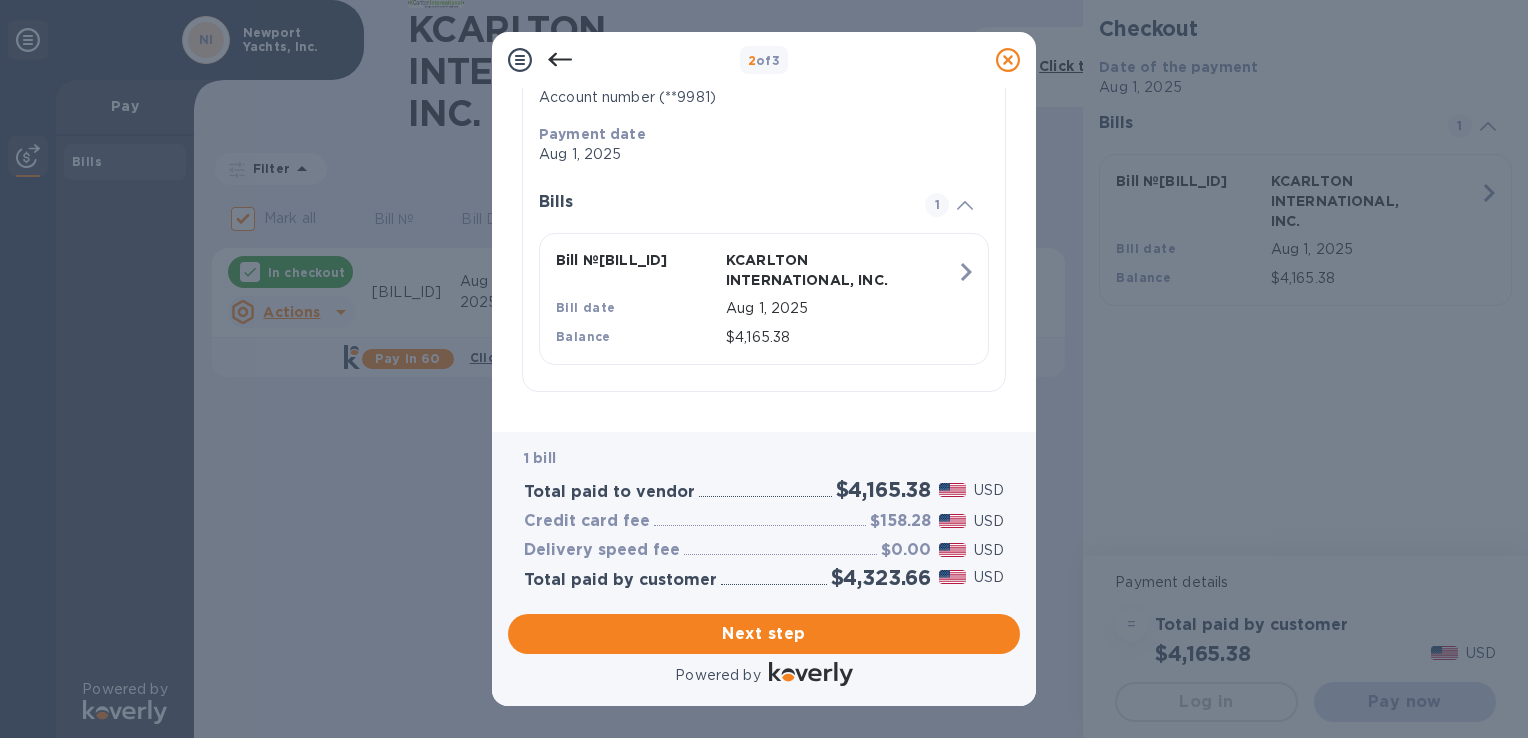 scroll, scrollTop: 392, scrollLeft: 0, axis: vertical 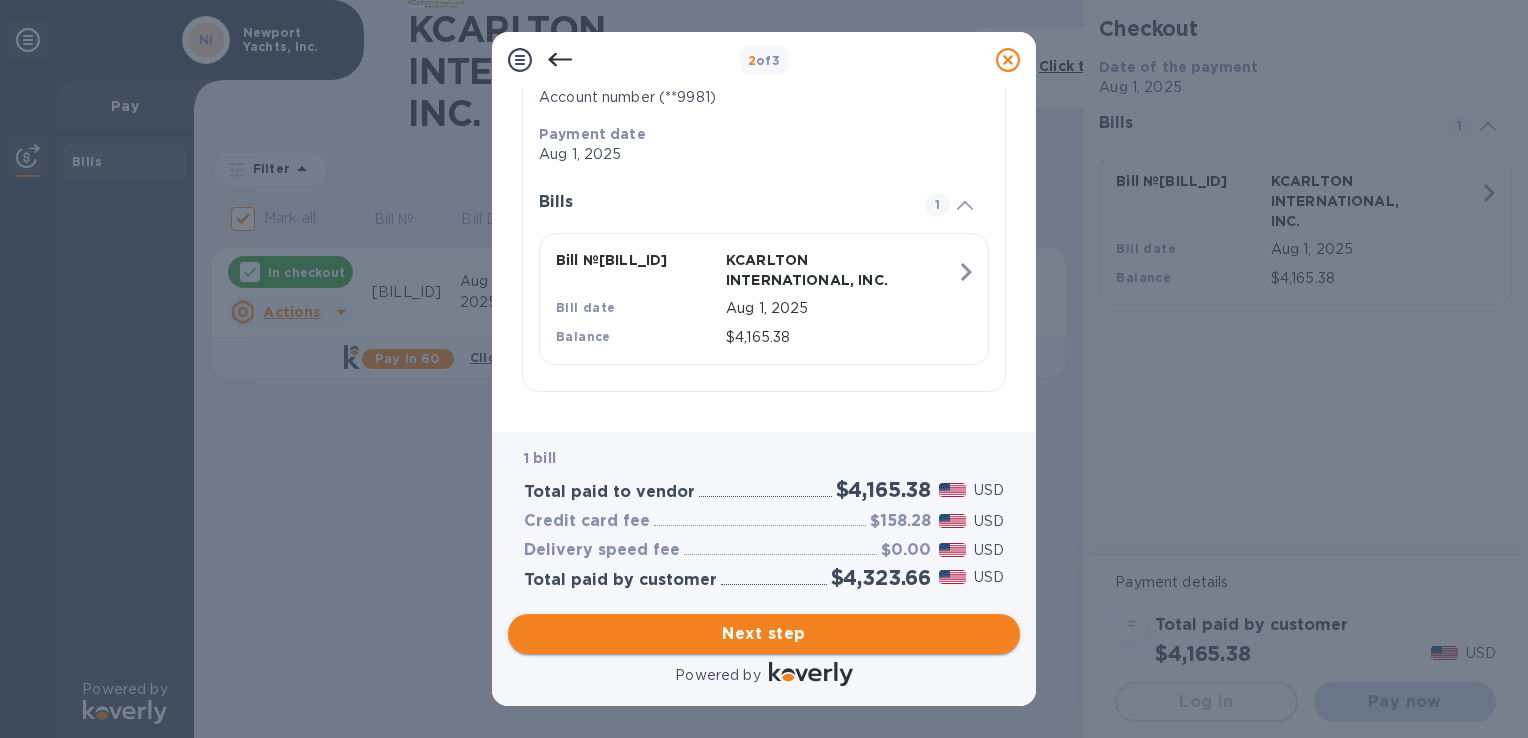 click on "Next step" at bounding box center (764, 634) 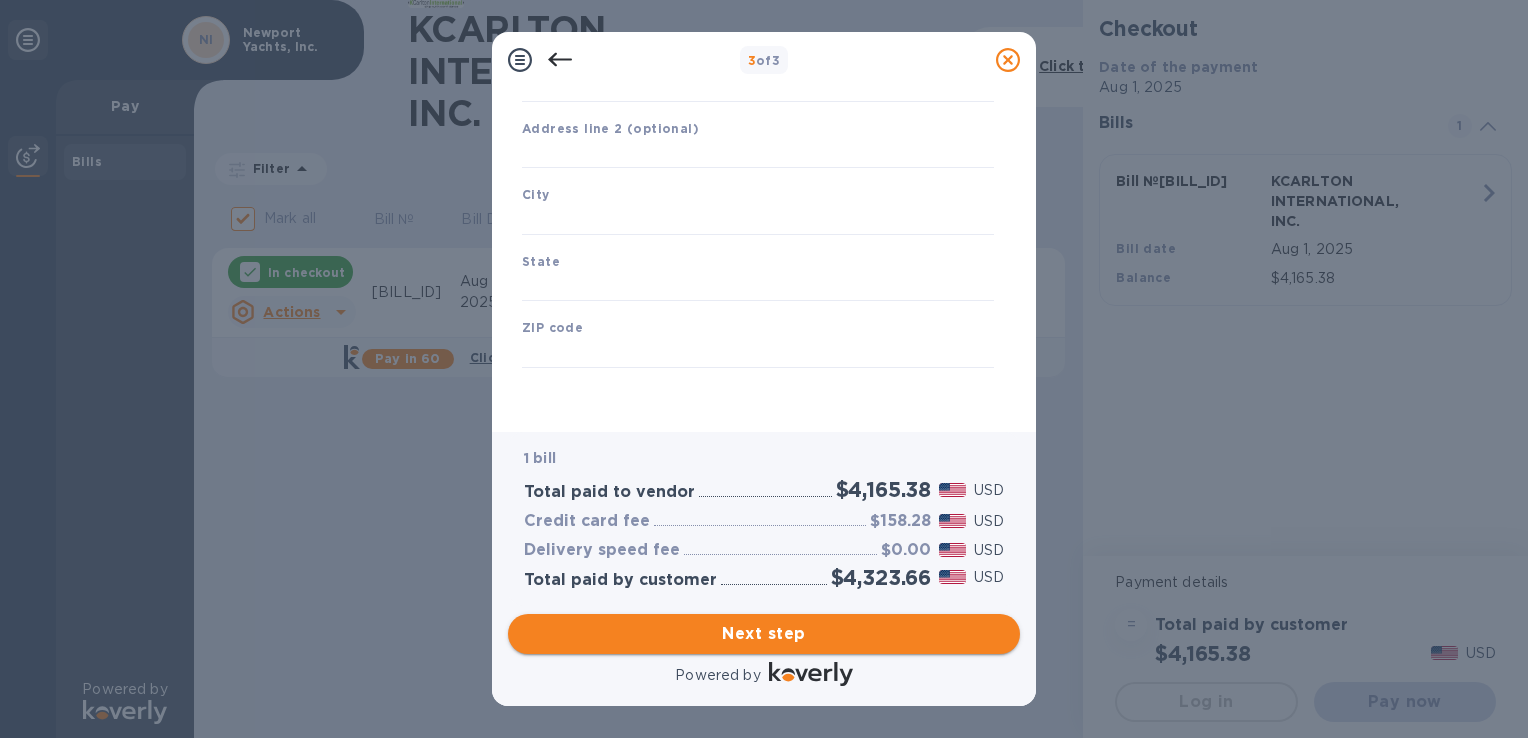scroll, scrollTop: 242, scrollLeft: 0, axis: vertical 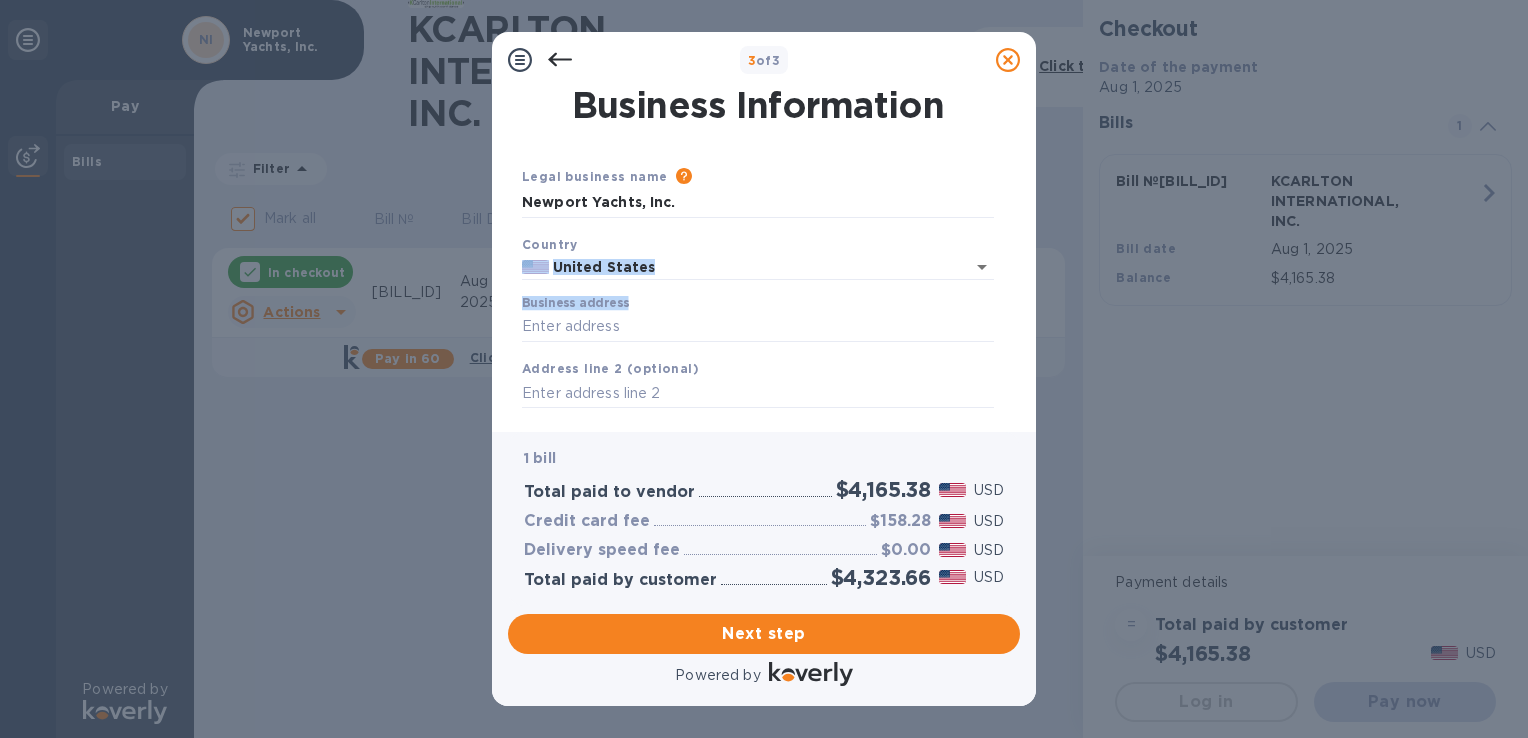 drag, startPoint x: 1020, startPoint y: 250, endPoint x: 1011, endPoint y: 337, distance: 87.46428 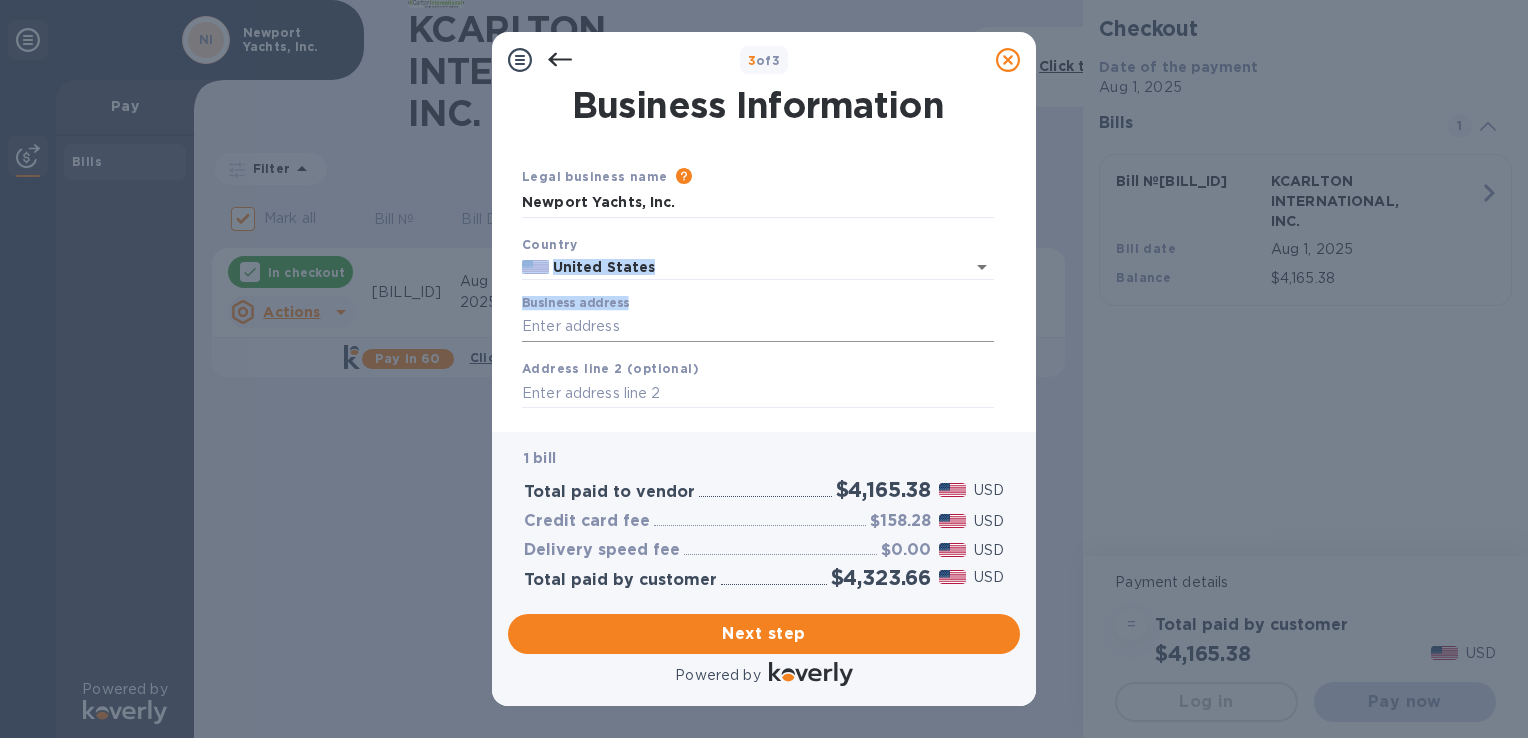 drag, startPoint x: 1011, startPoint y: 337, endPoint x: 793, endPoint y: 318, distance: 218.82642 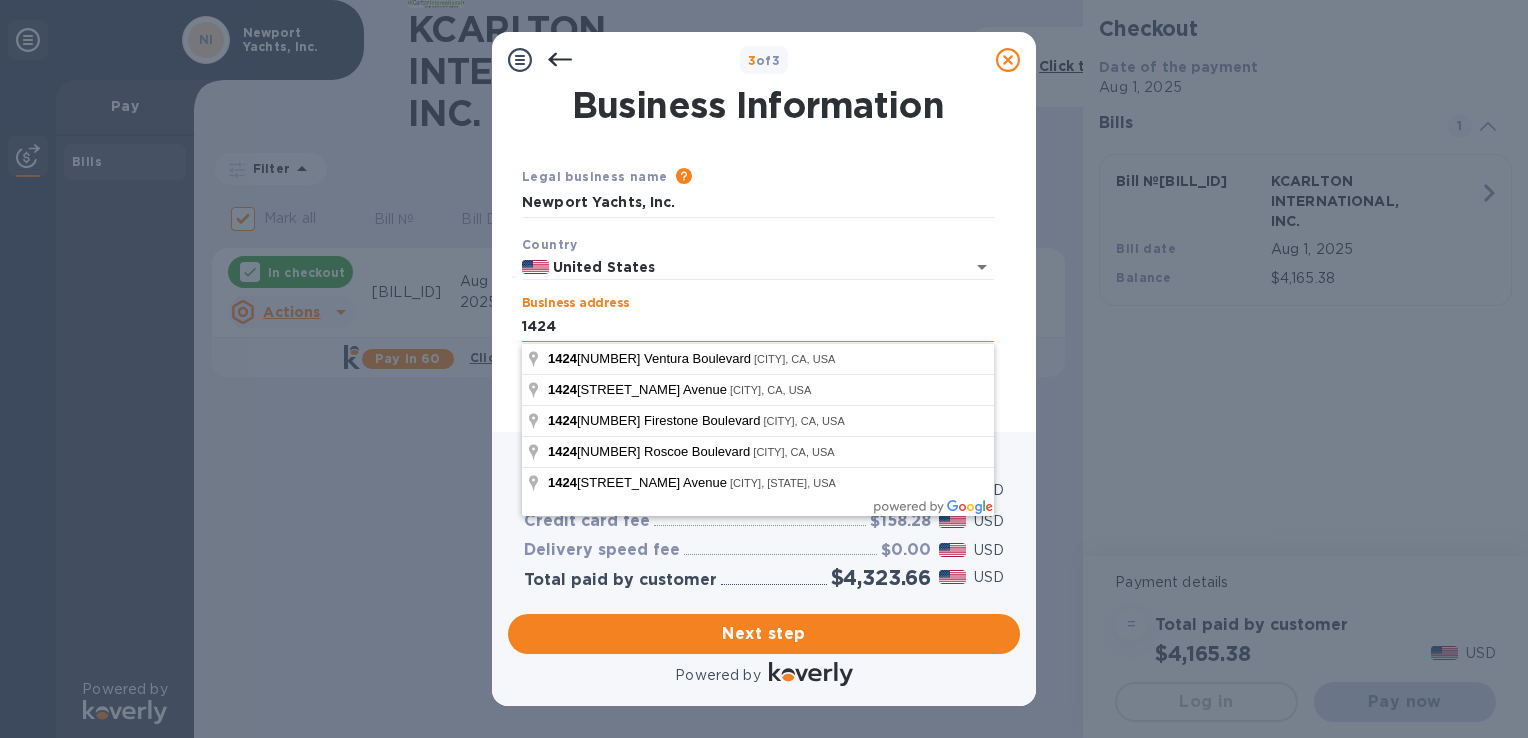 type on "[NUMBER] Ocean Avenue" 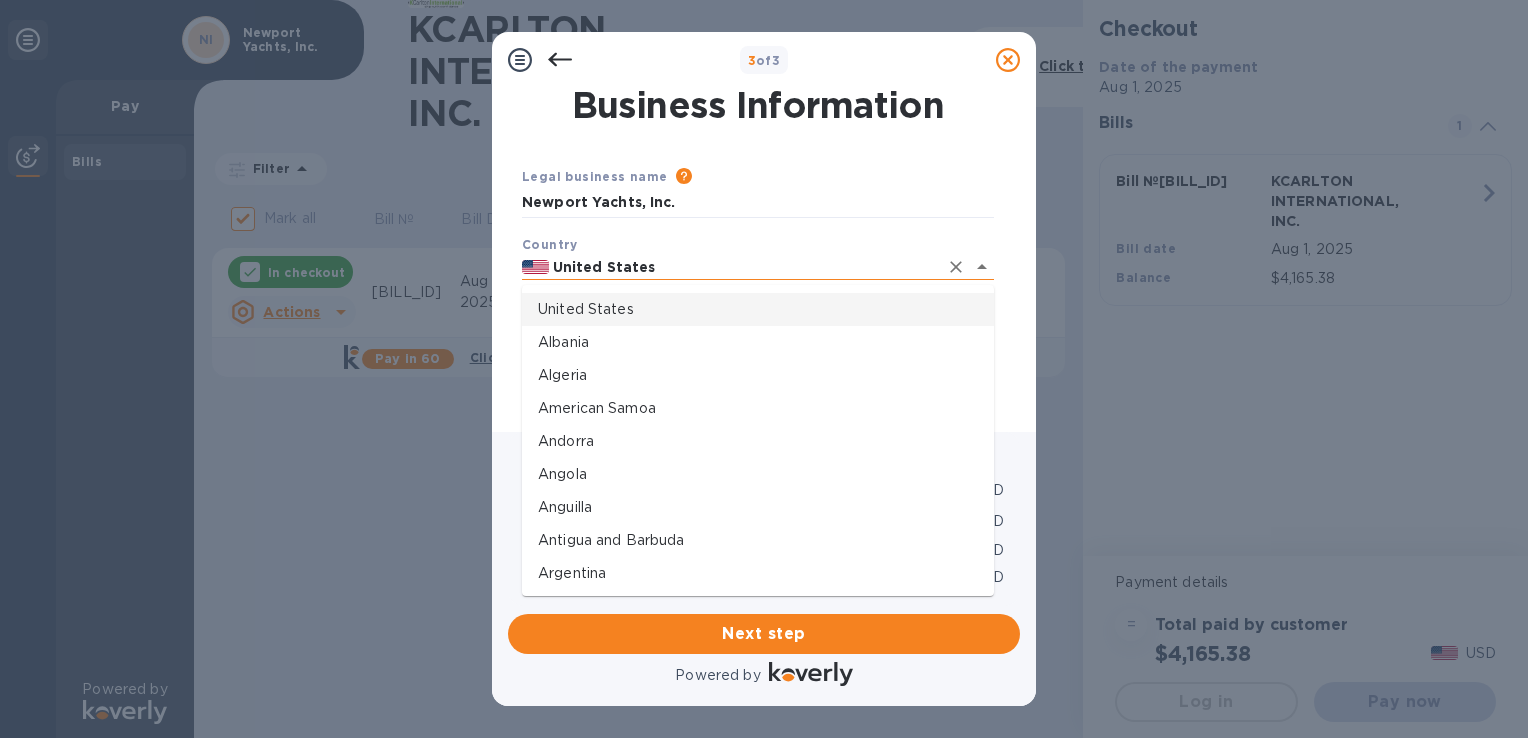 click on "United States" at bounding box center [743, 267] 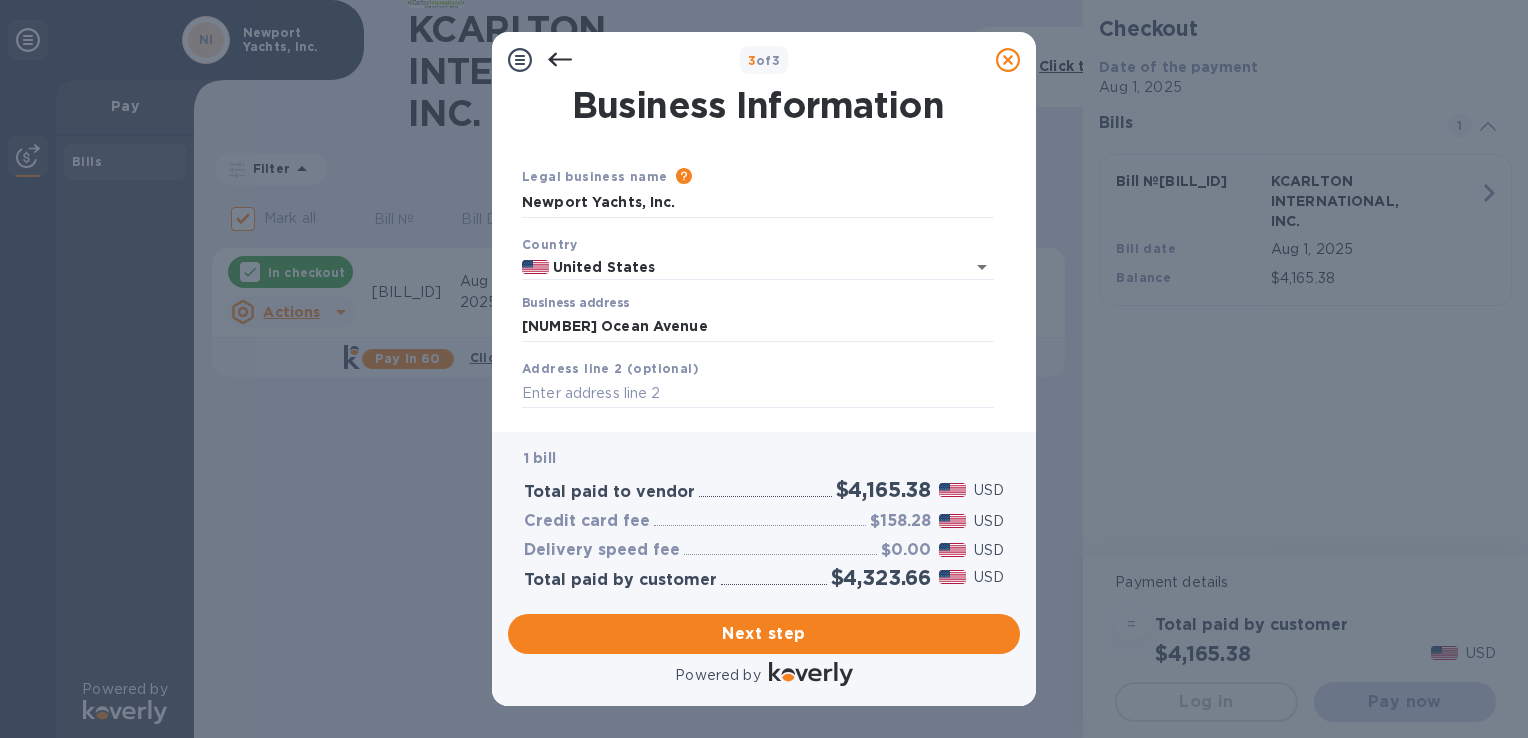 click on "Newport Yachts, Inc. Country United States Business address [STREET_NAME] Avenue Address line 2 (optional) City State ZIP code Save" at bounding box center [764, 252] 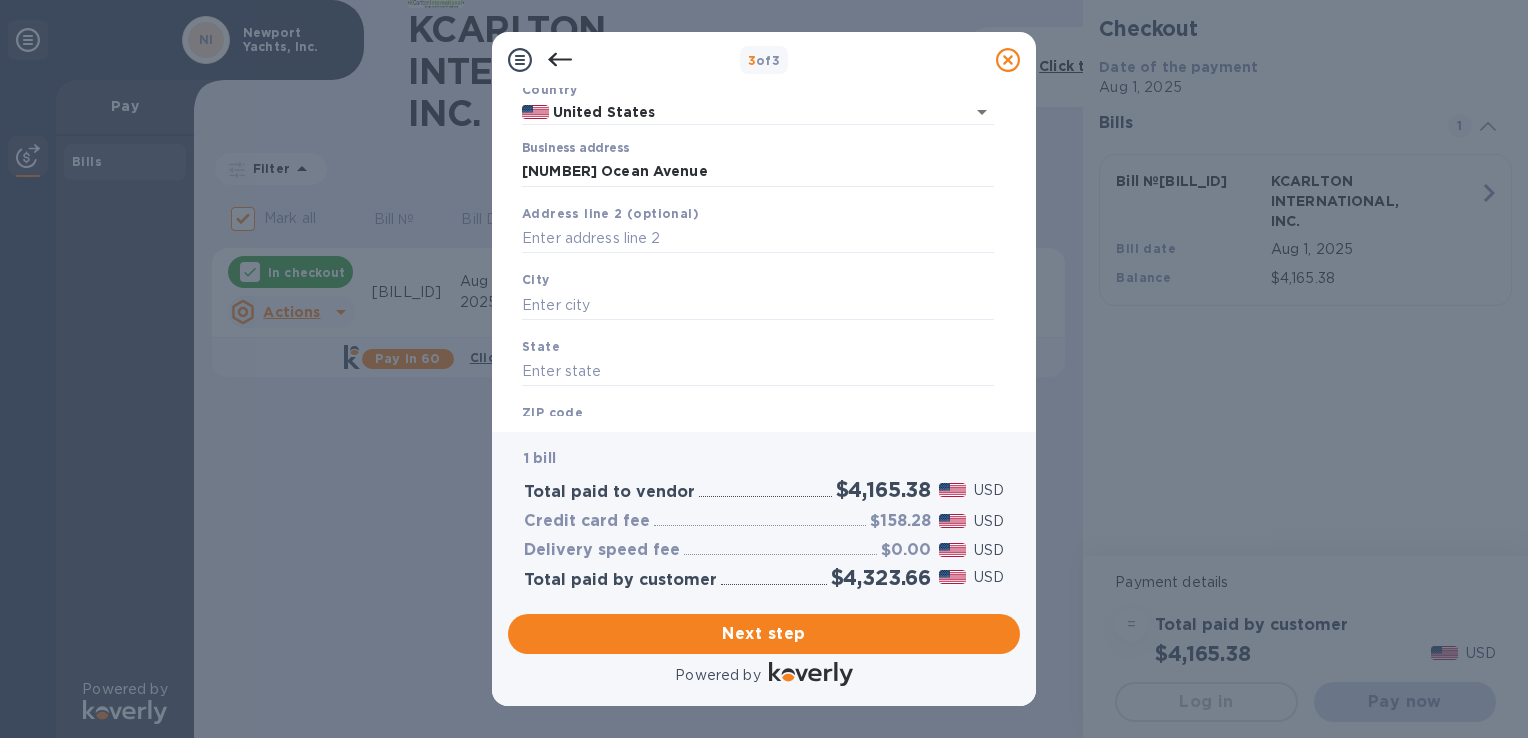 scroll, scrollTop: 172, scrollLeft: 0, axis: vertical 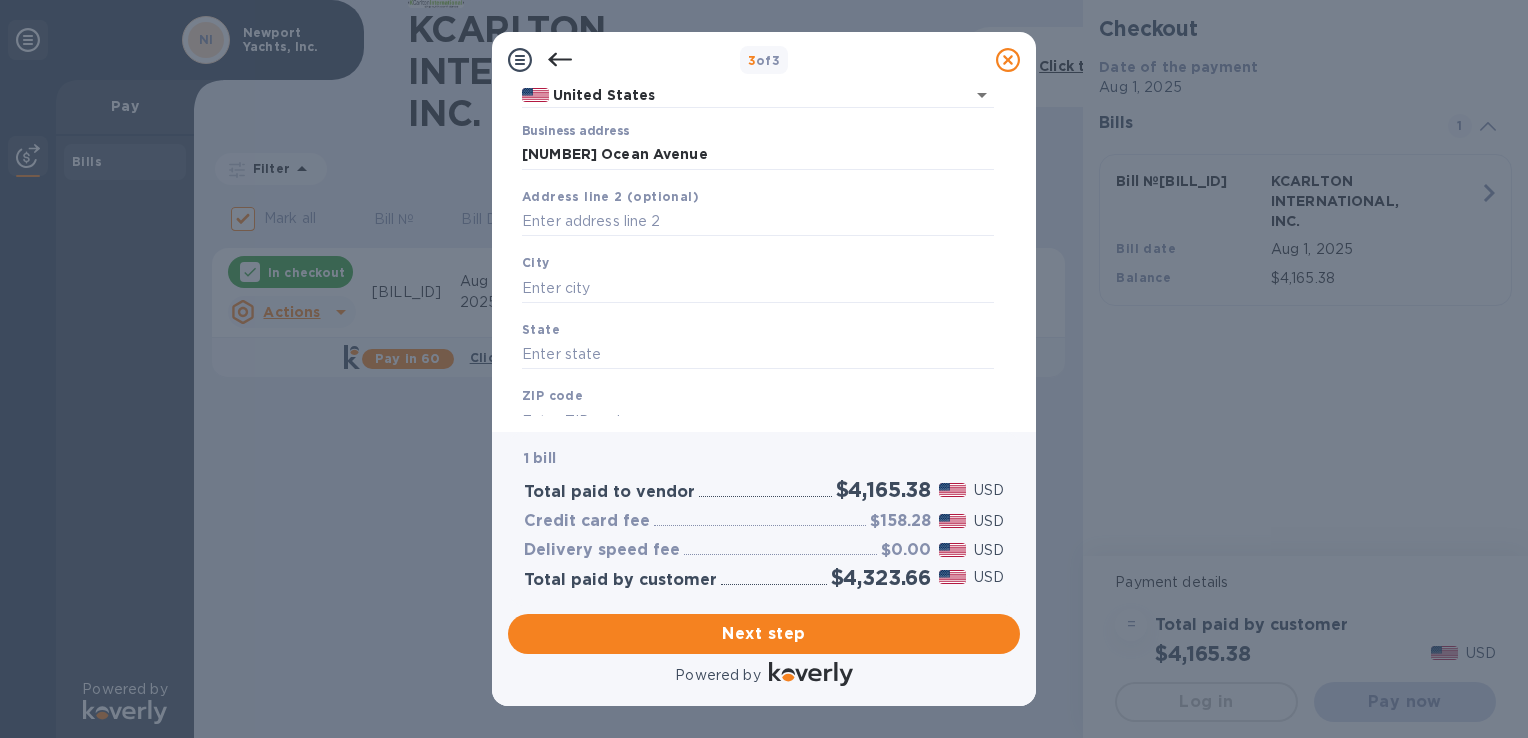 click on "City" at bounding box center (758, 277) 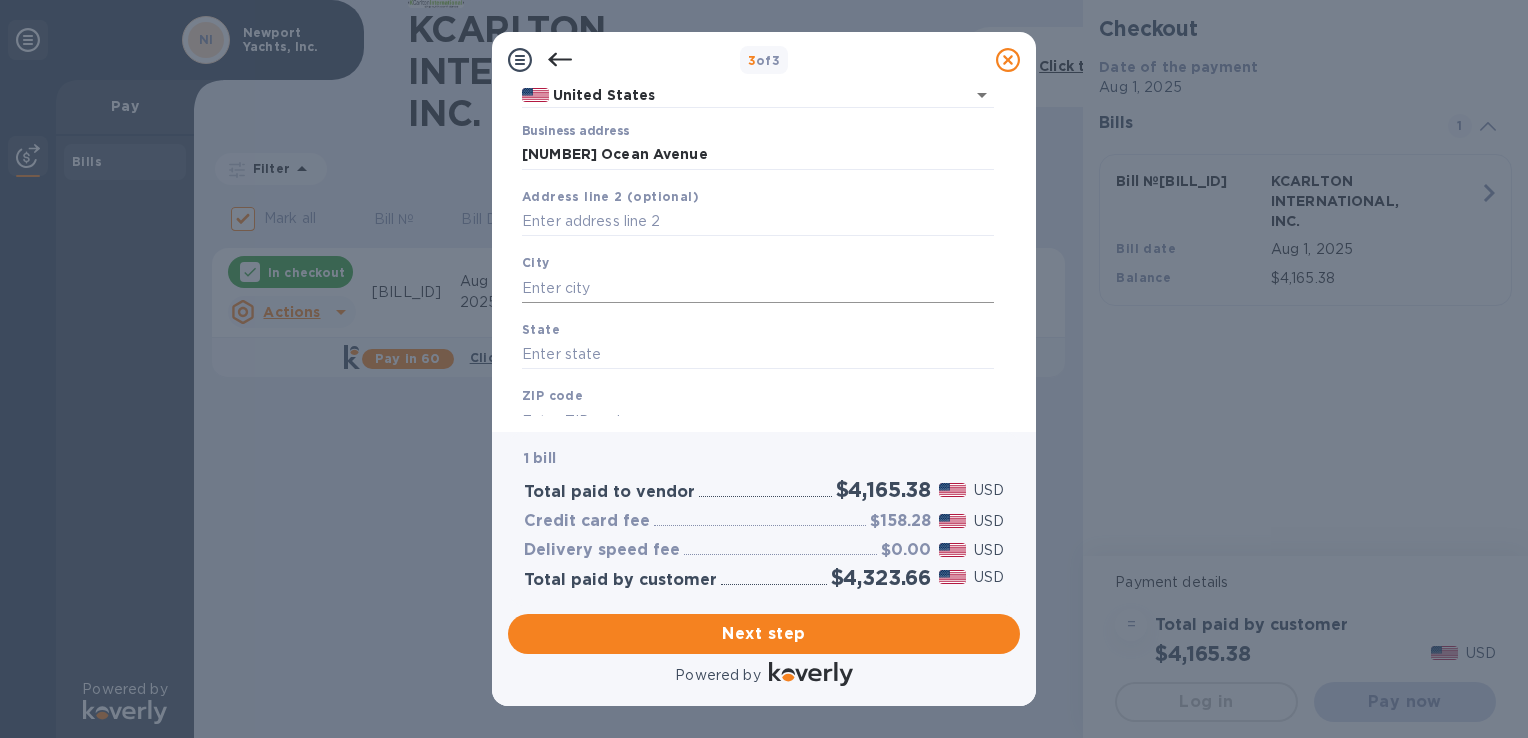 click at bounding box center [758, 288] 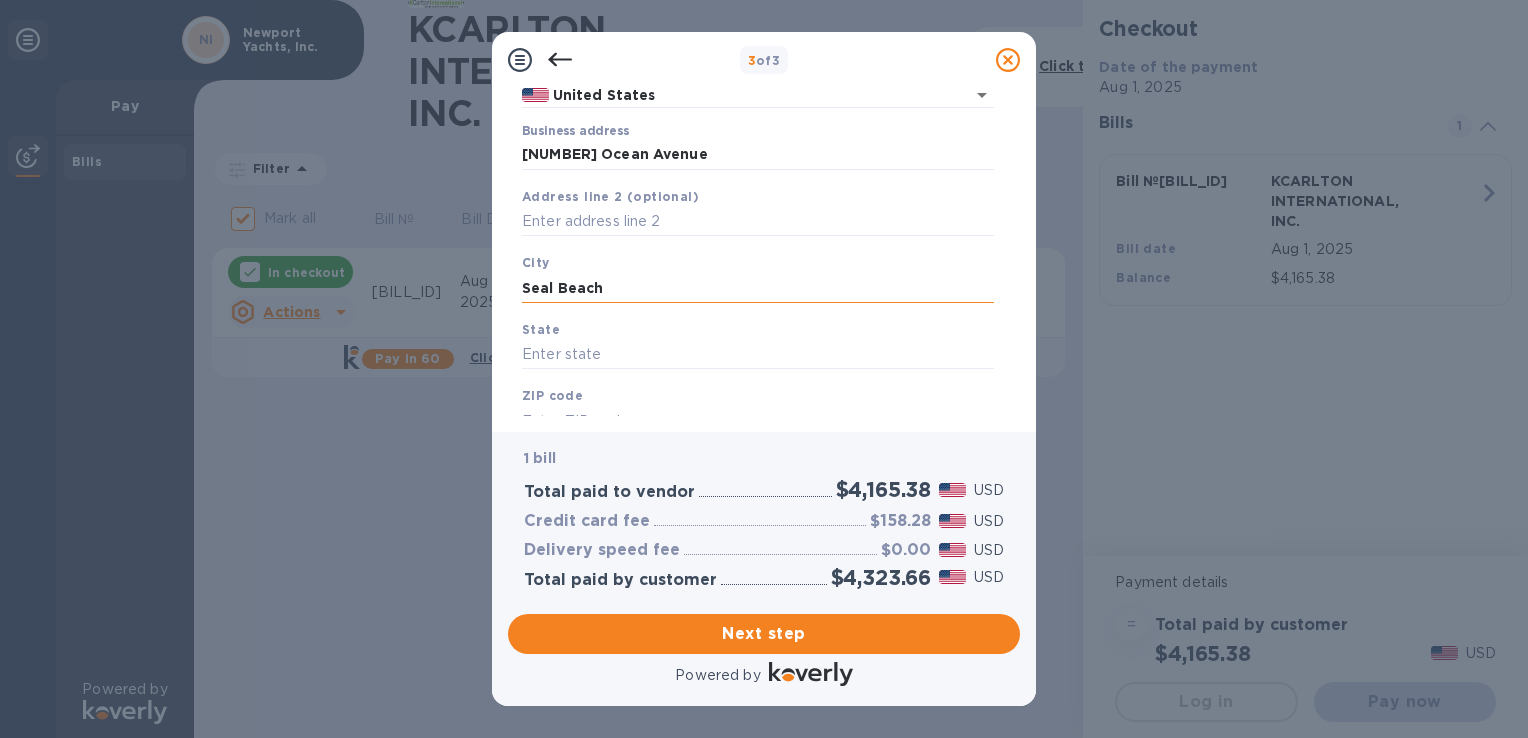 type on "Seal Beach" 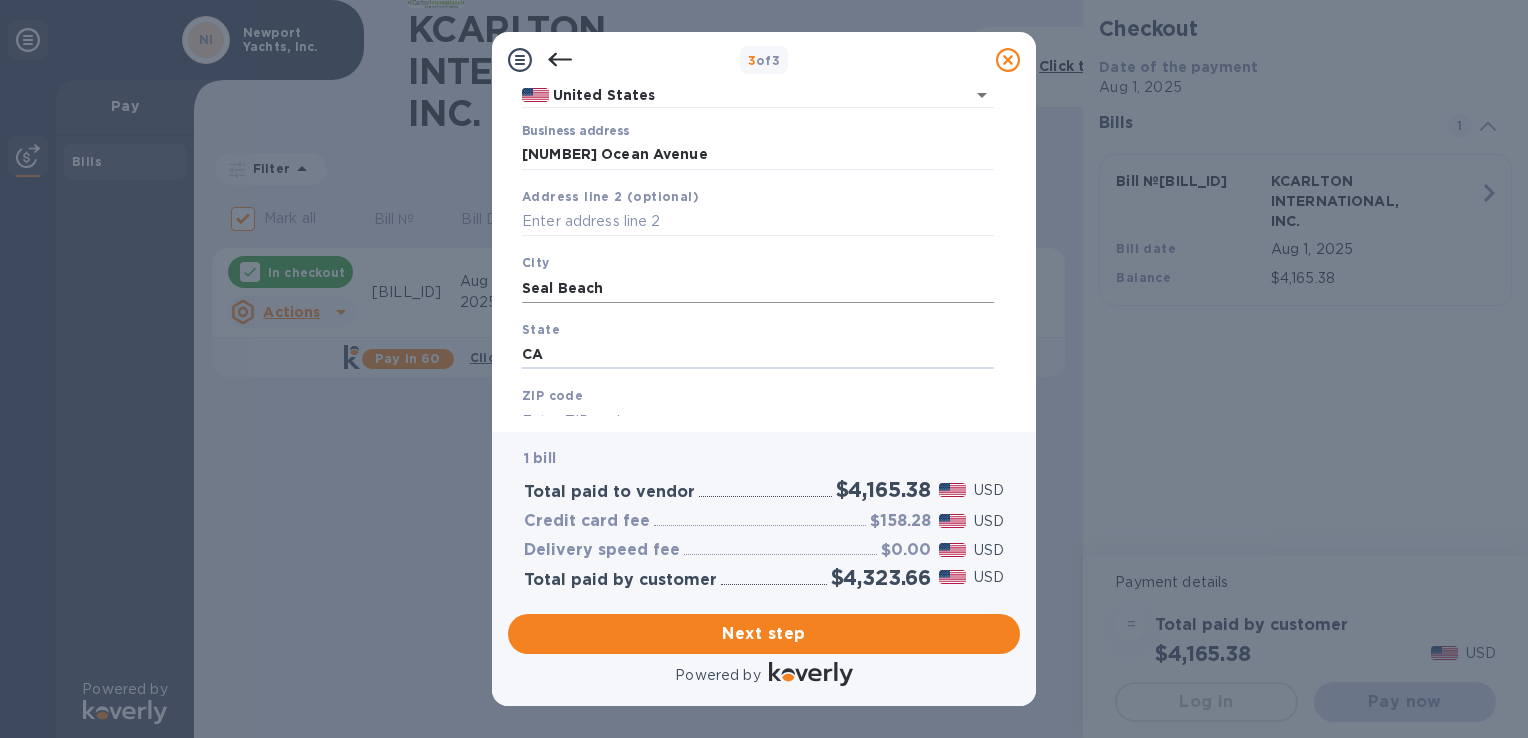 type on "CA" 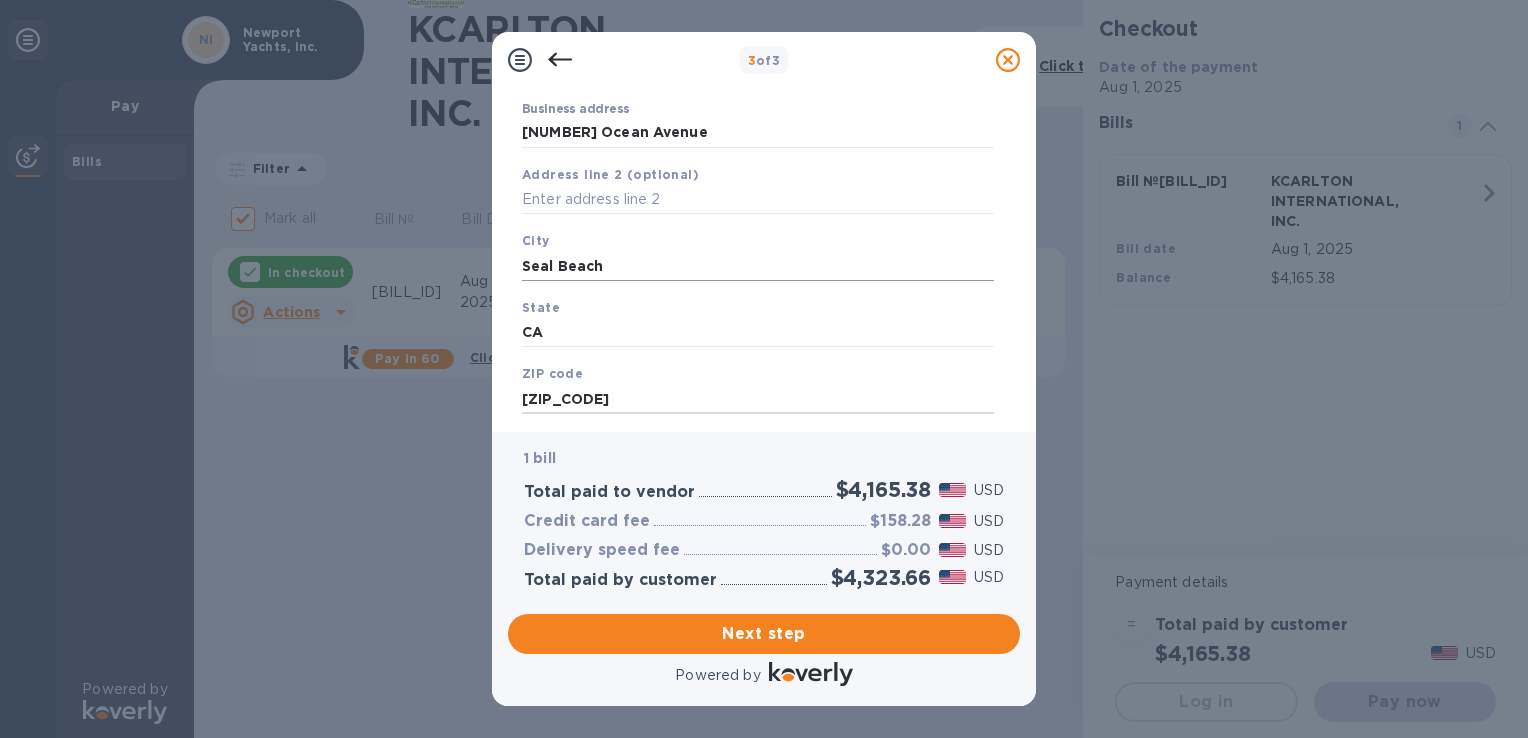 type on "[ZIP_CODE]" 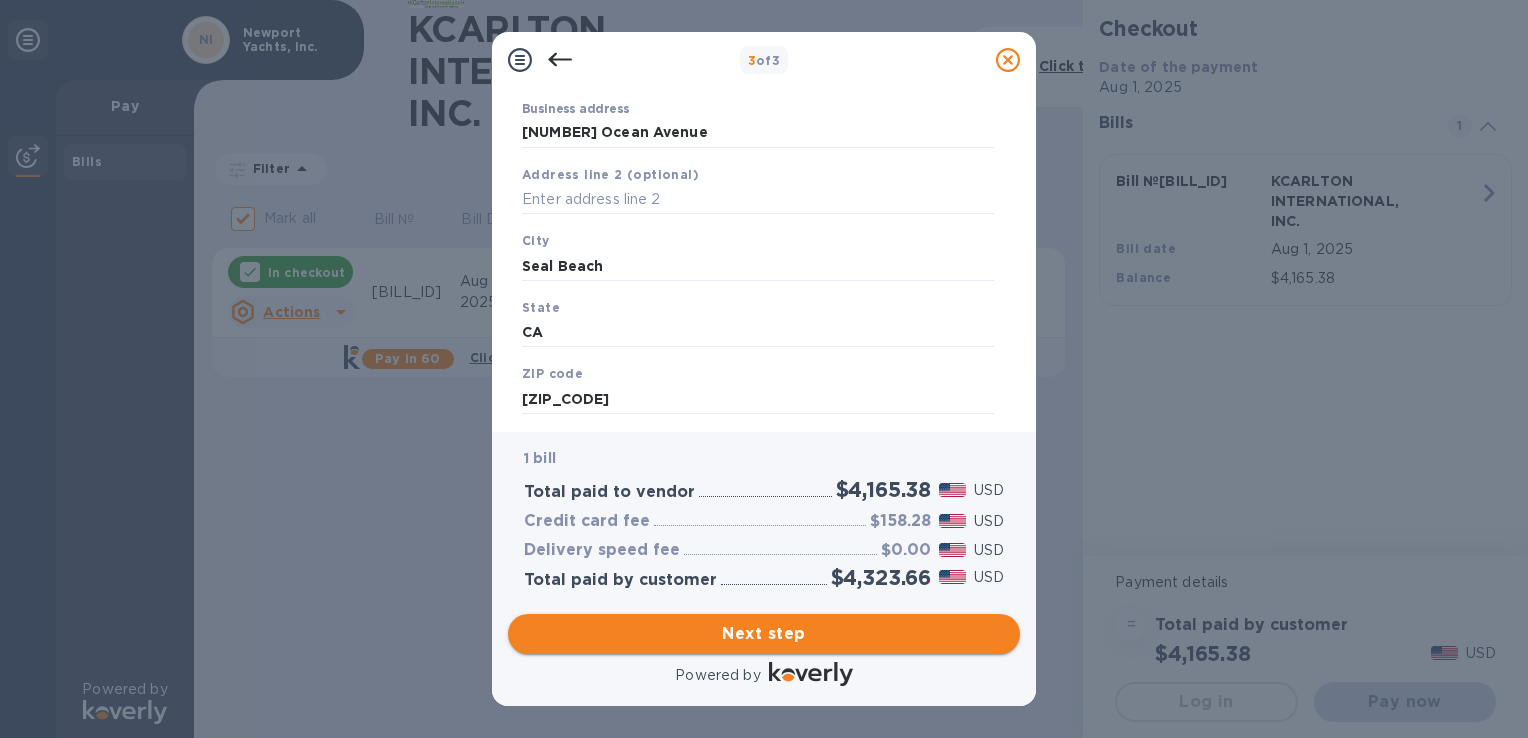 click on "Next step" at bounding box center (764, 634) 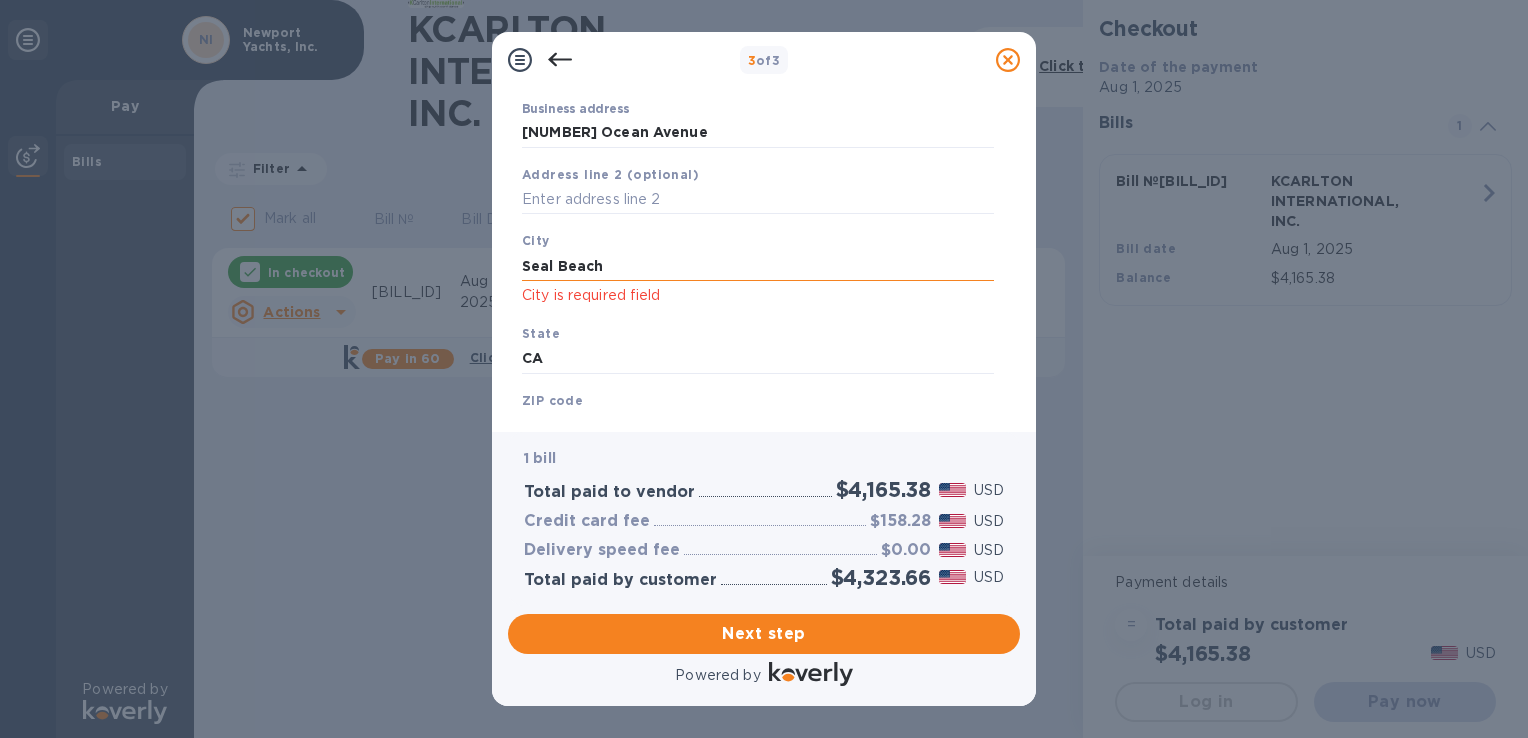 click on "Seal Beach" at bounding box center [758, 266] 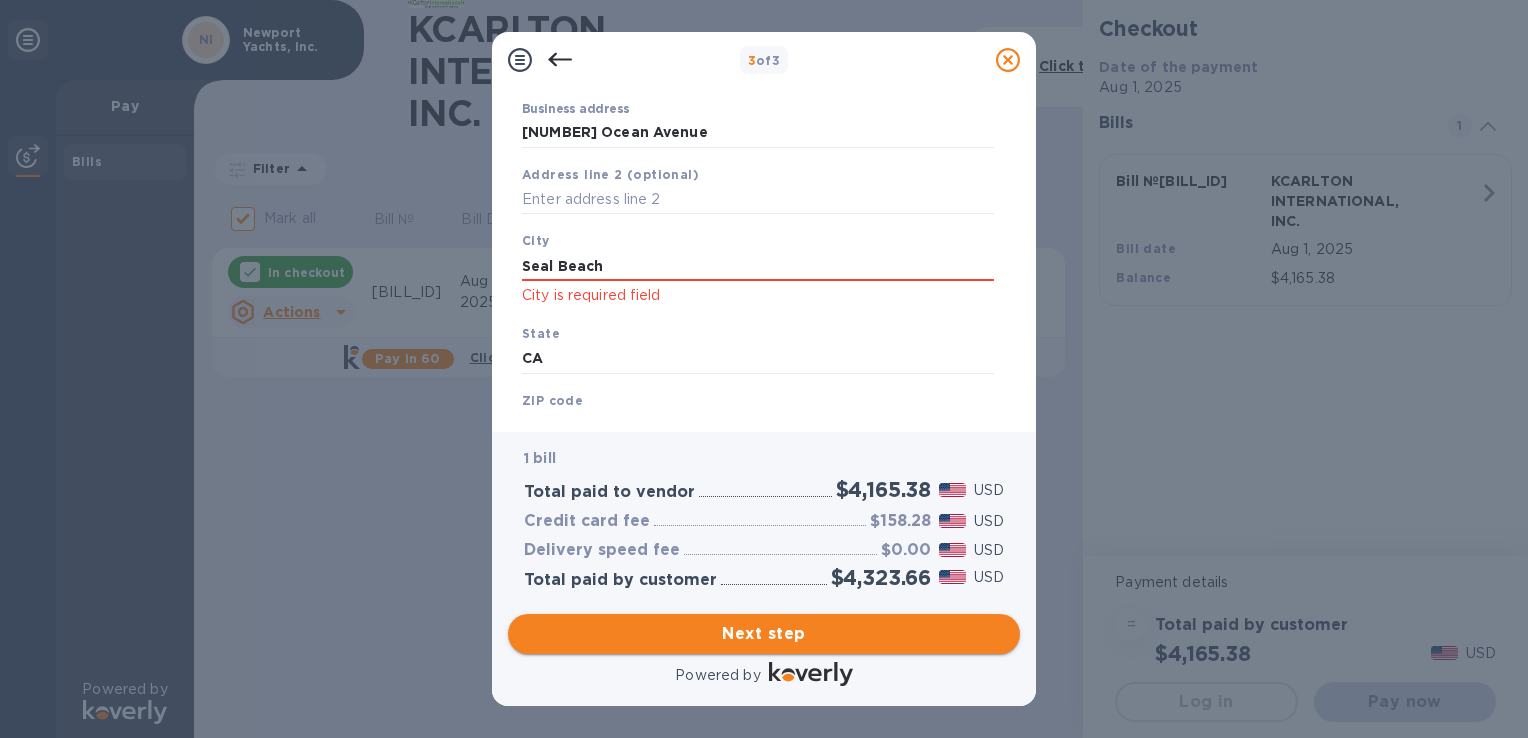 type on "Seal Beach" 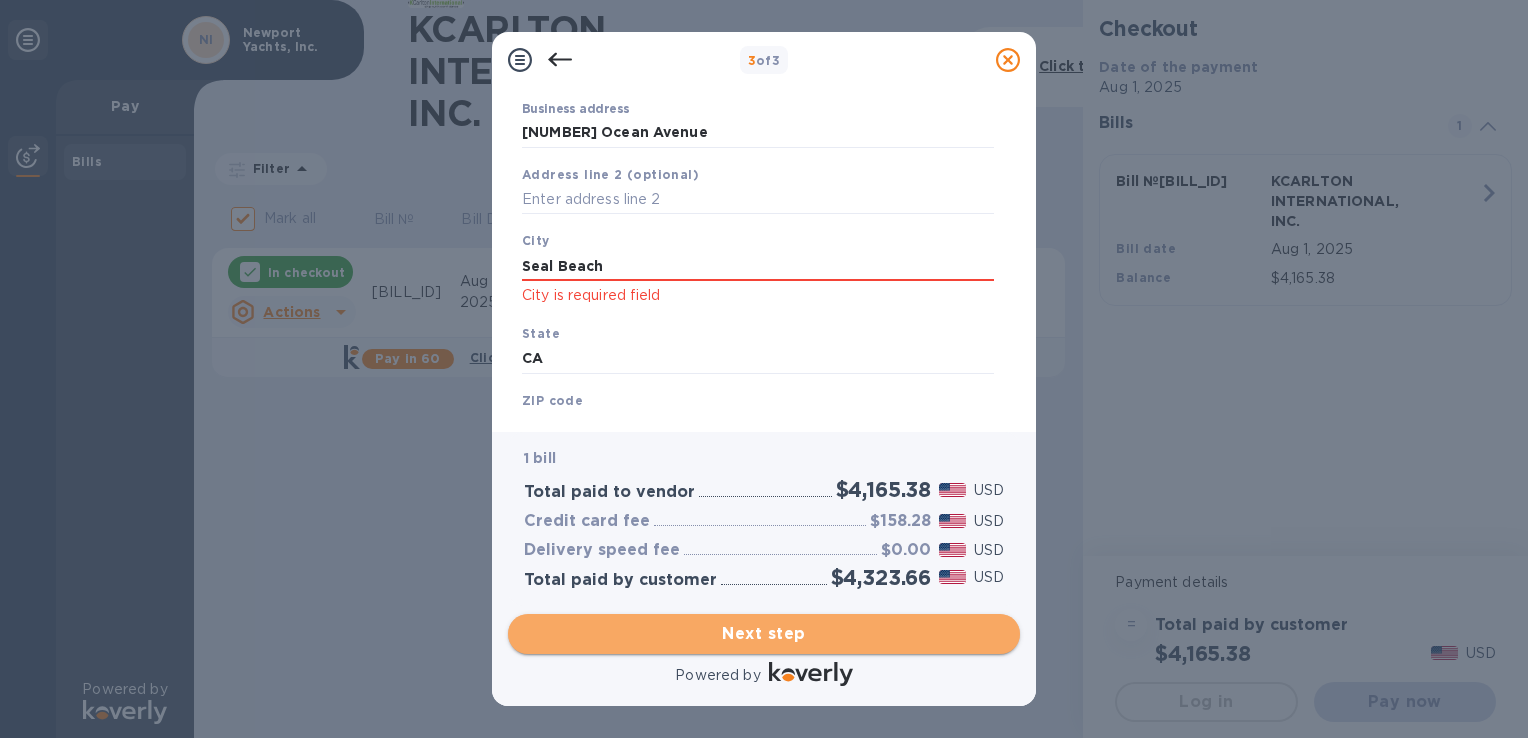 click on "Next step" at bounding box center [764, 634] 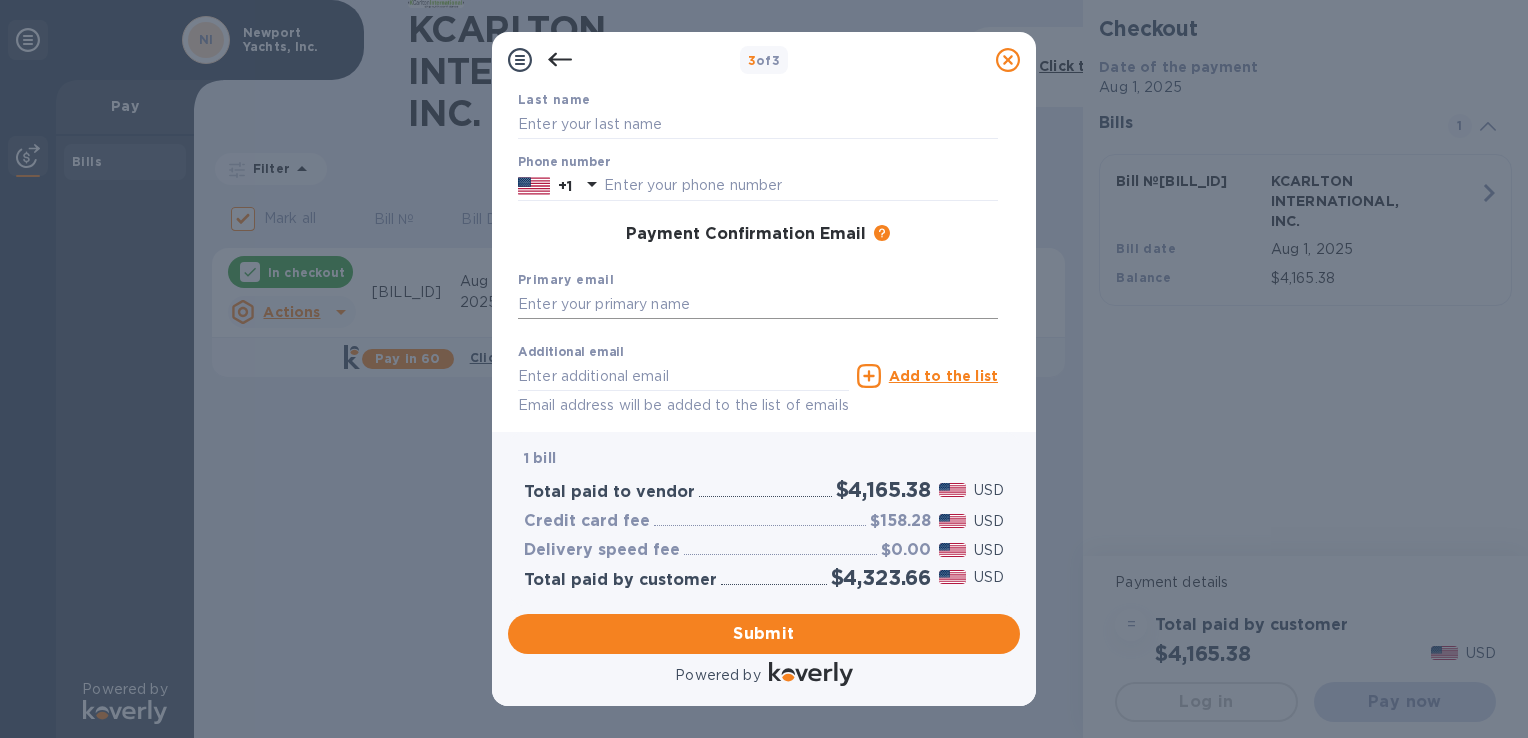 click at bounding box center (758, 305) 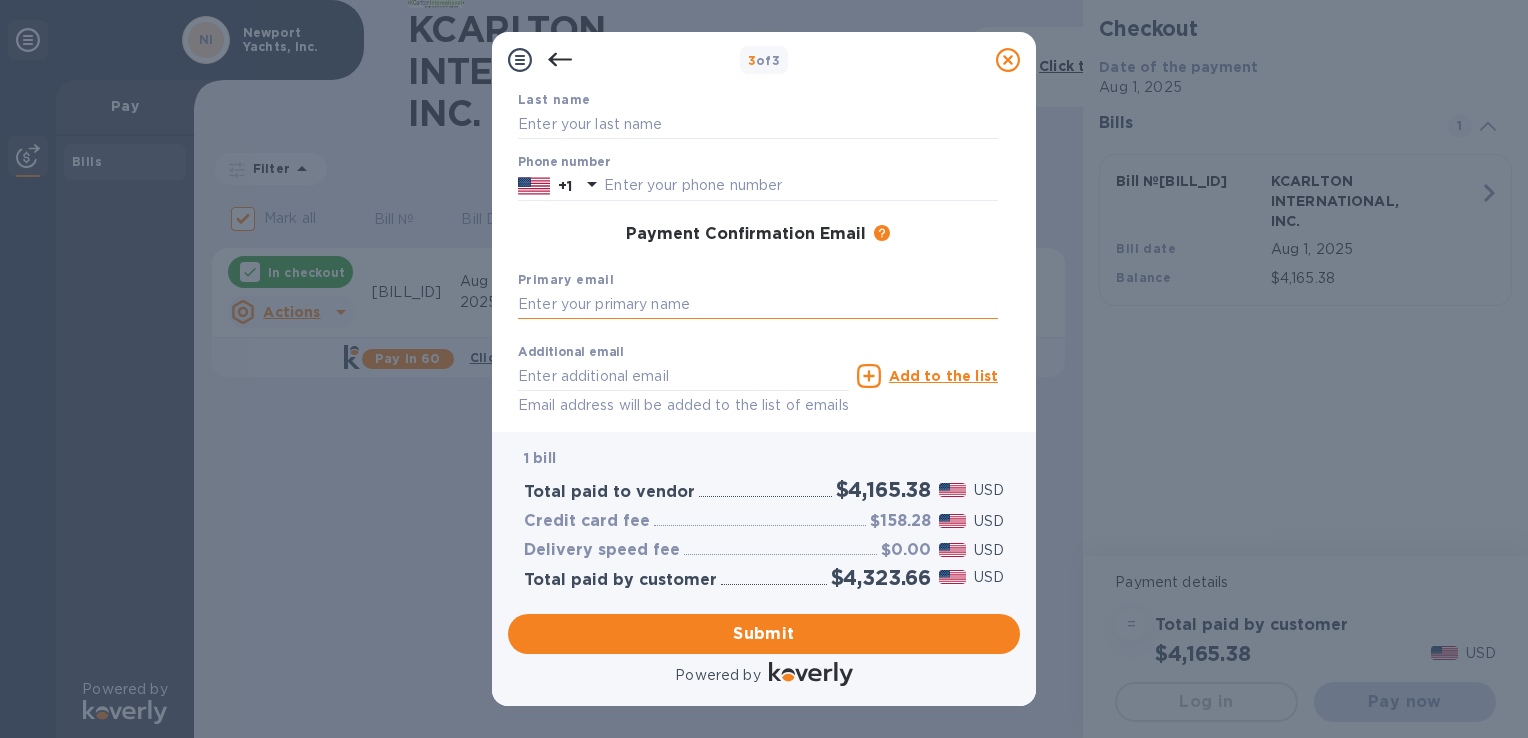 type on "[EMAIL]" 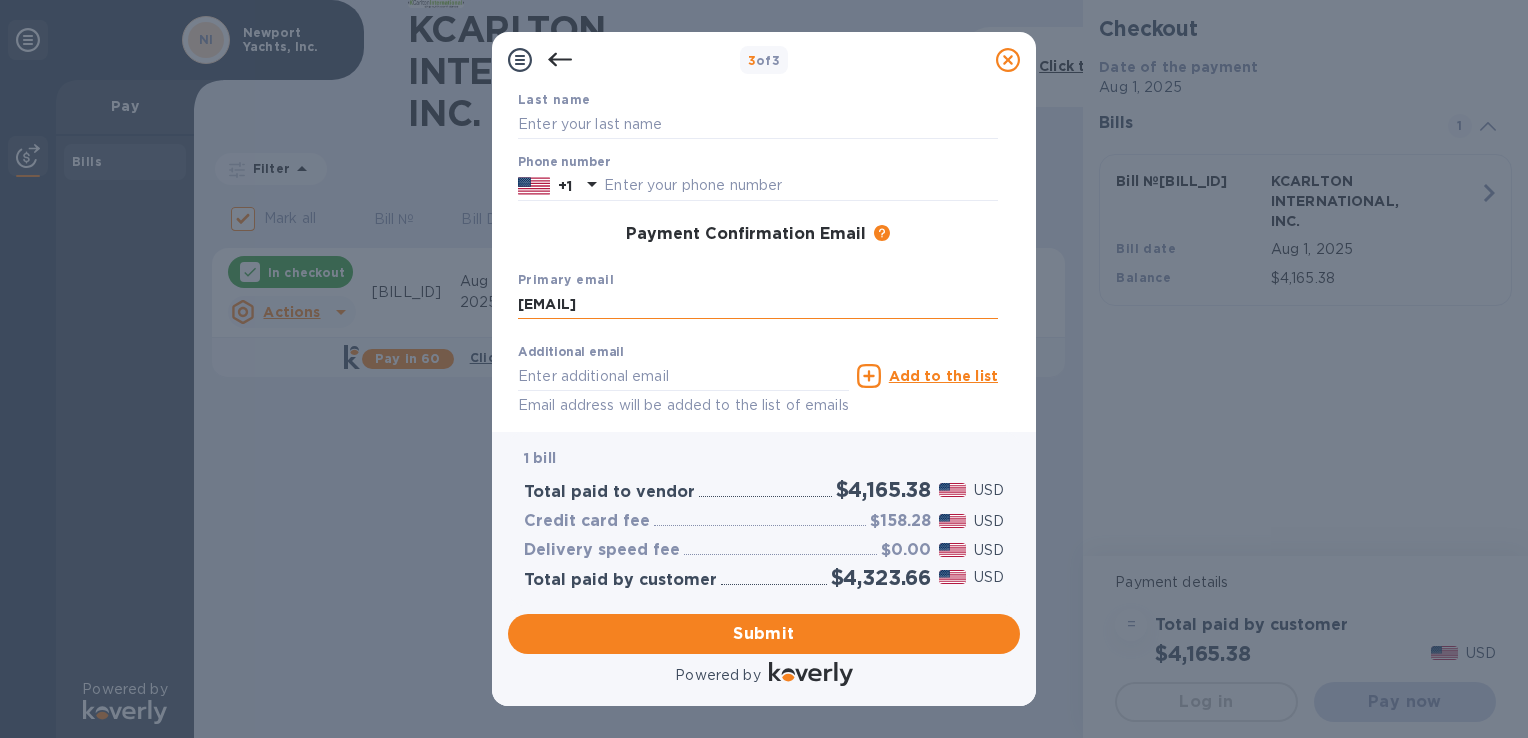 type on "[NAME]" 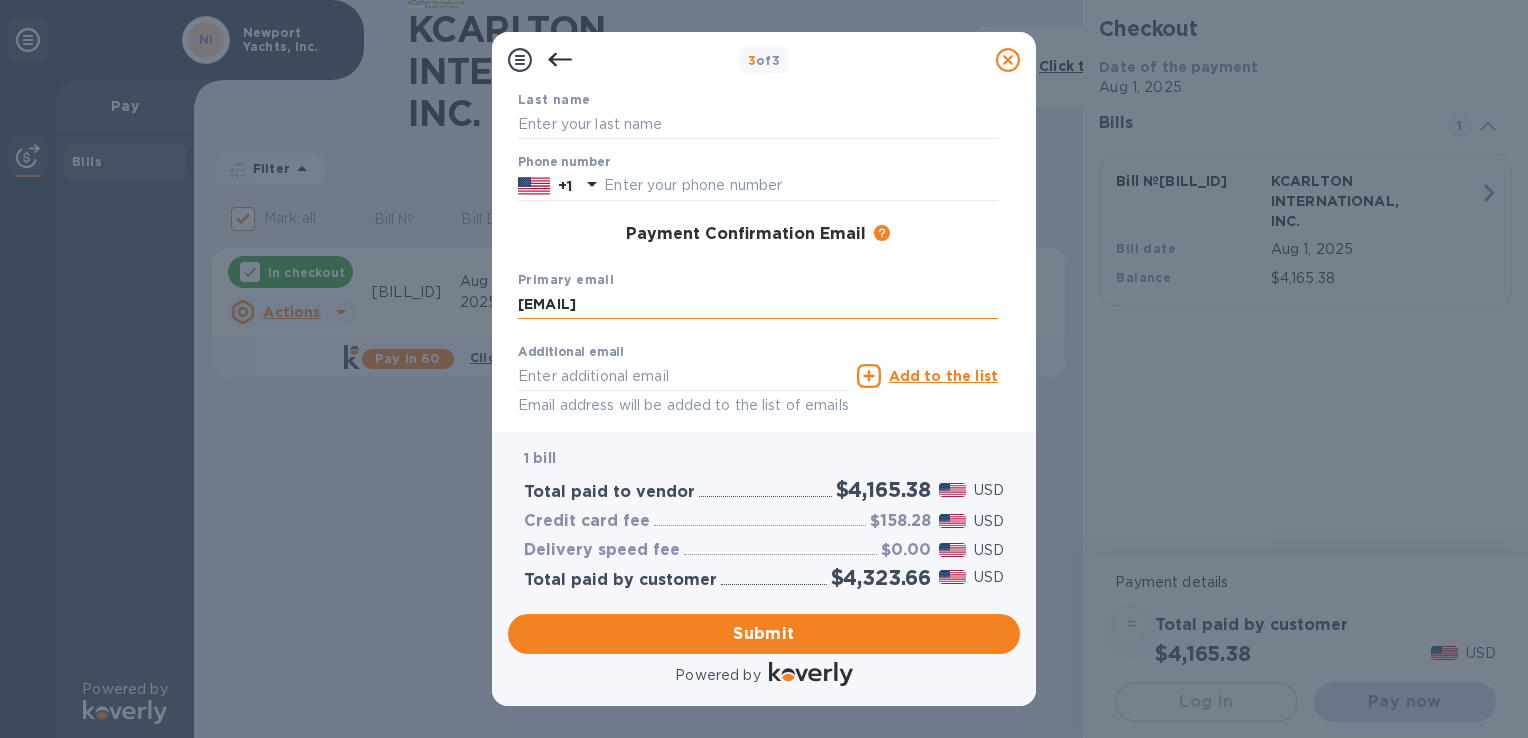 type on "[NAME]" 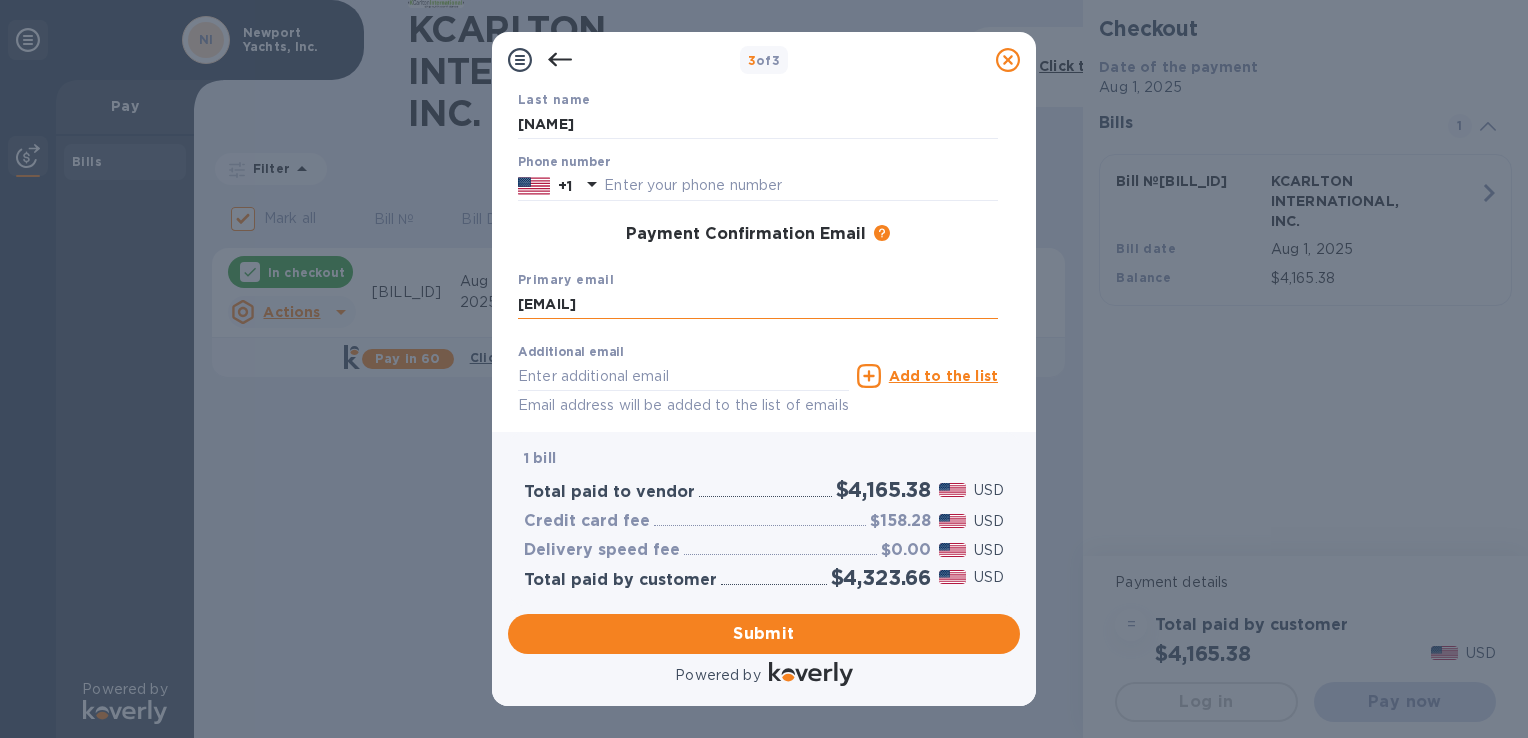 type on "6035686875" 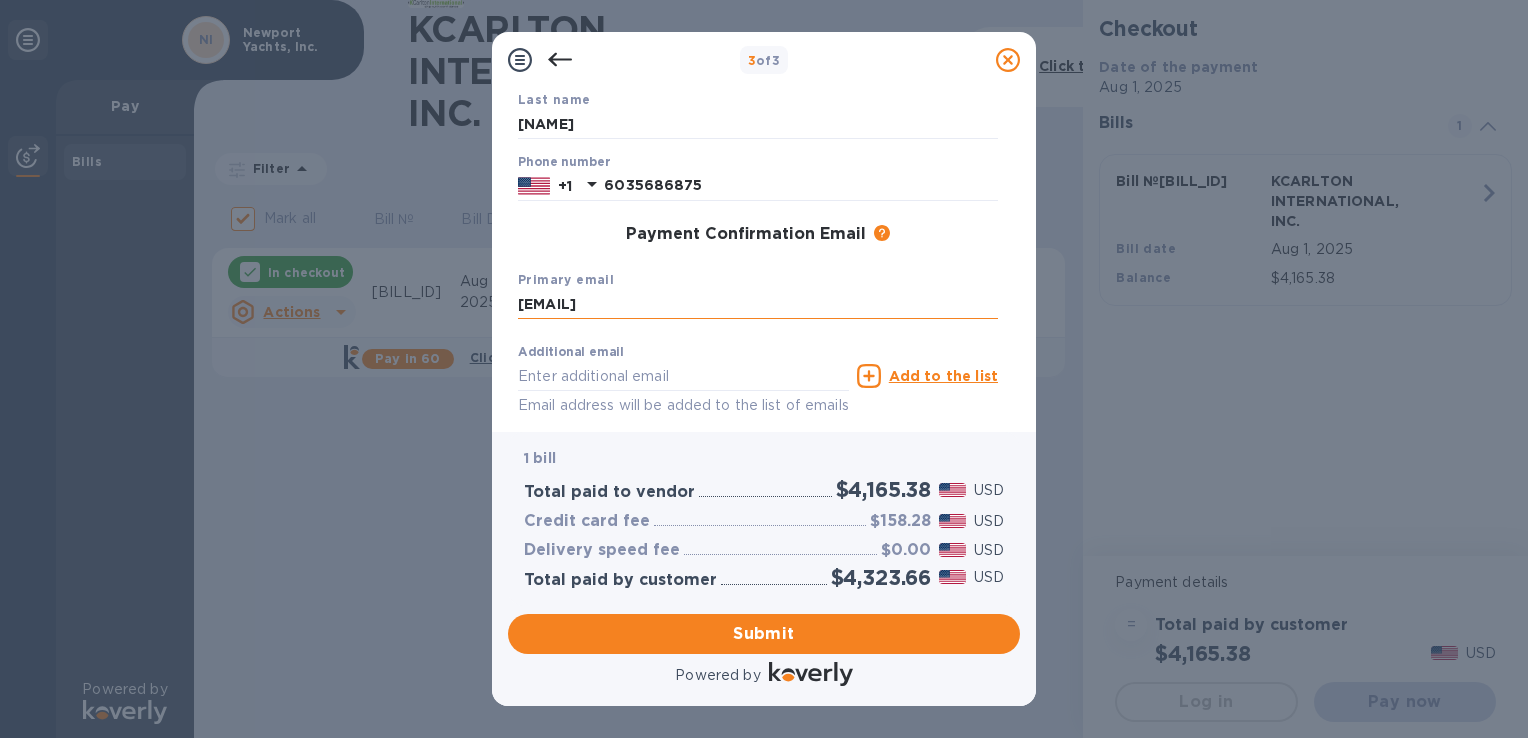 type on "[EMAIL]" 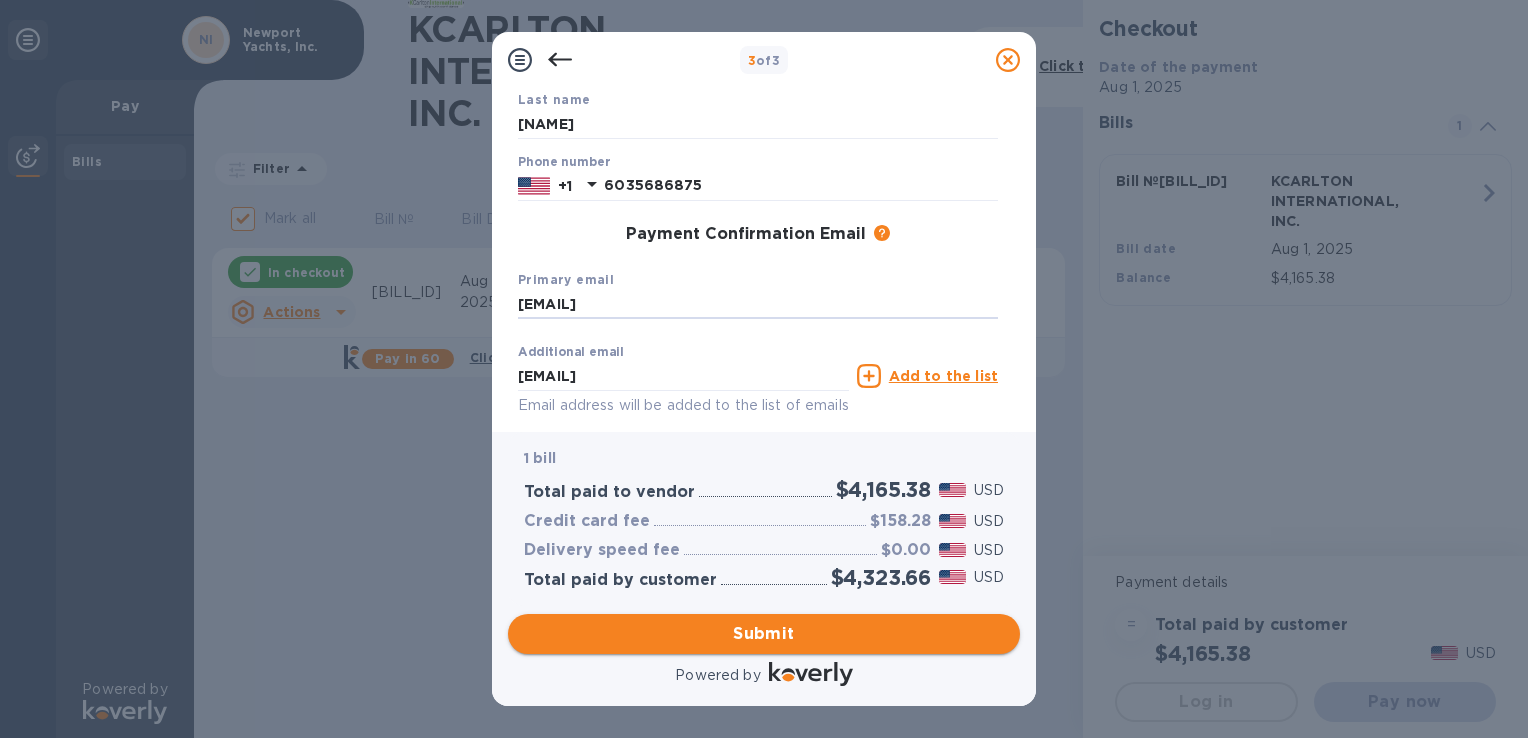 click on "Submit" at bounding box center [764, 634] 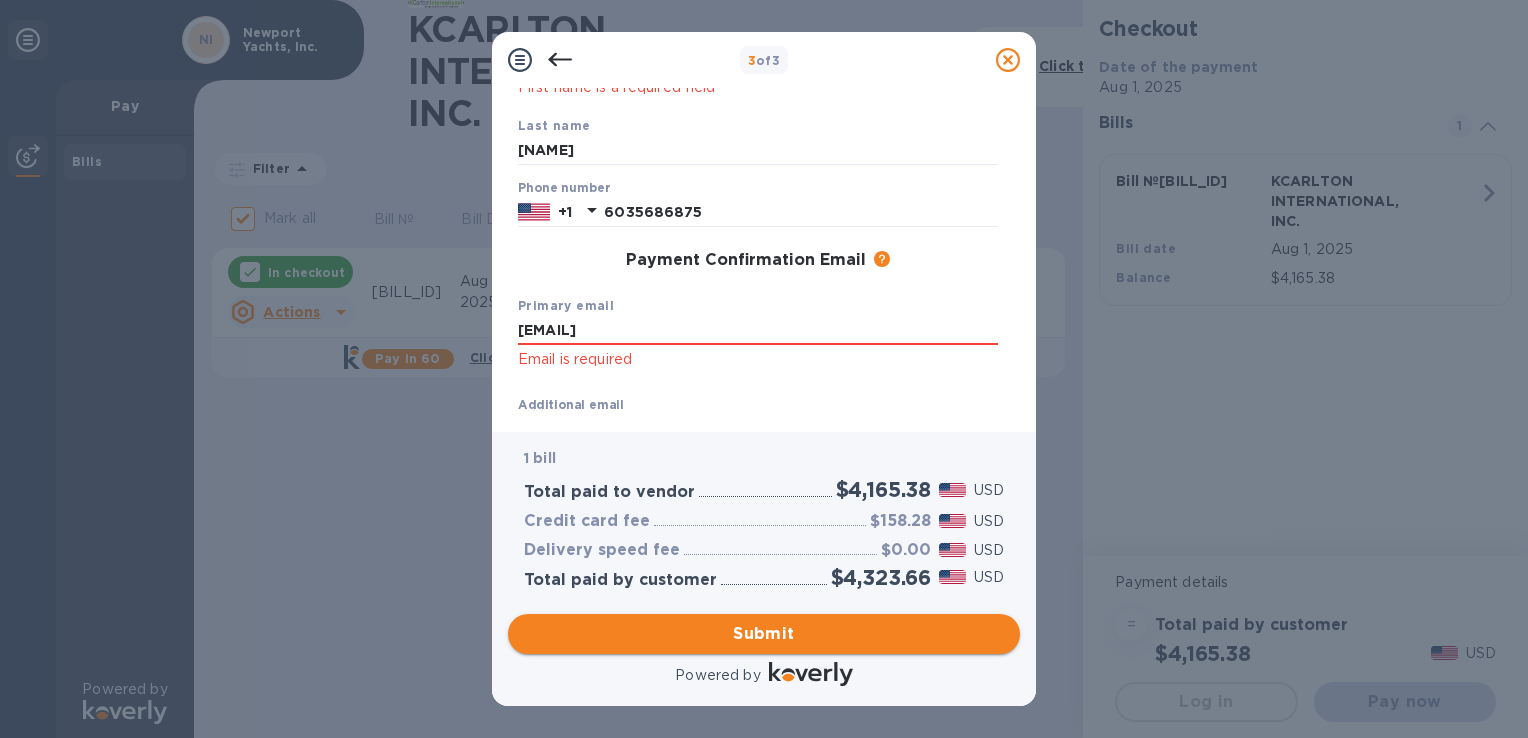 scroll, scrollTop: 220, scrollLeft: 0, axis: vertical 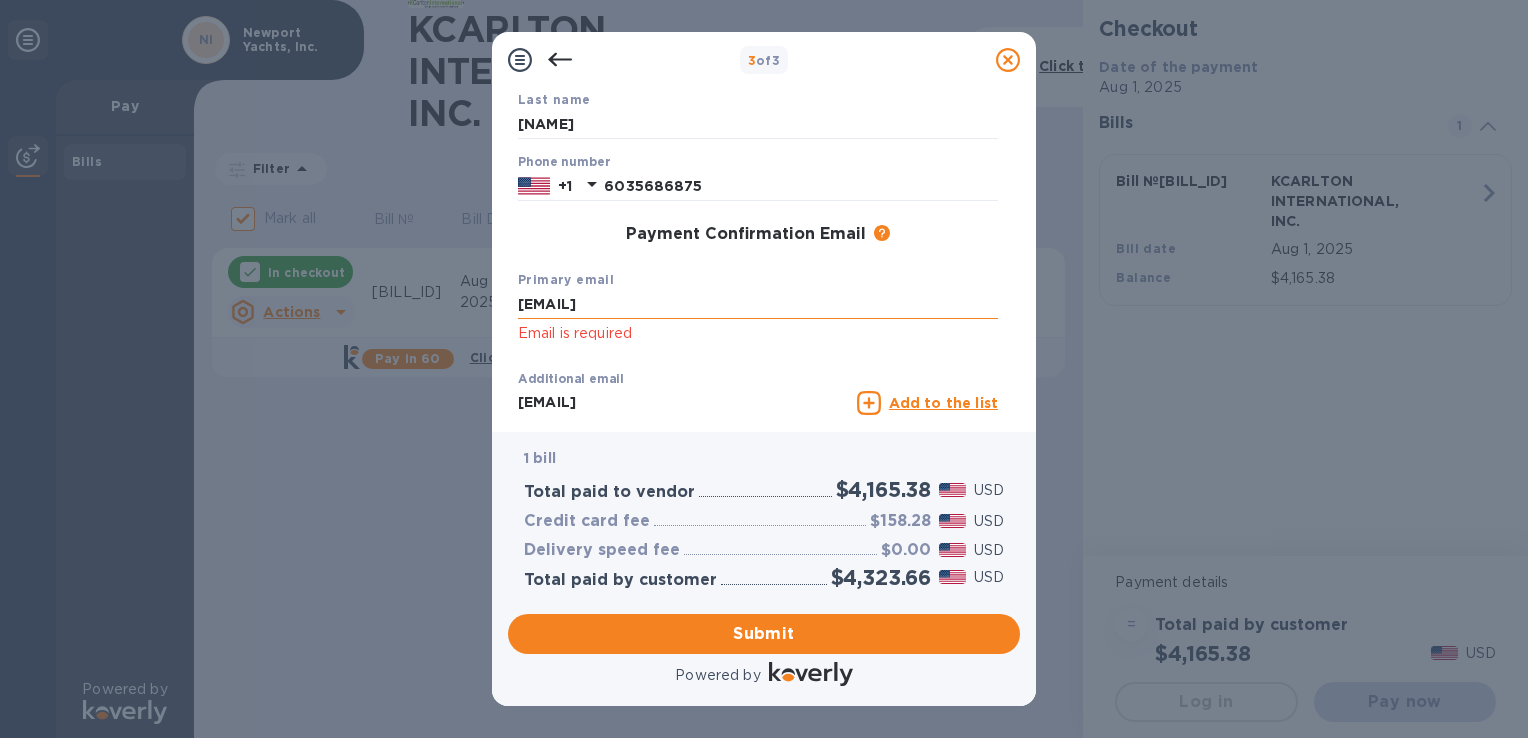 click on "[EMAIL]" at bounding box center (758, 305) 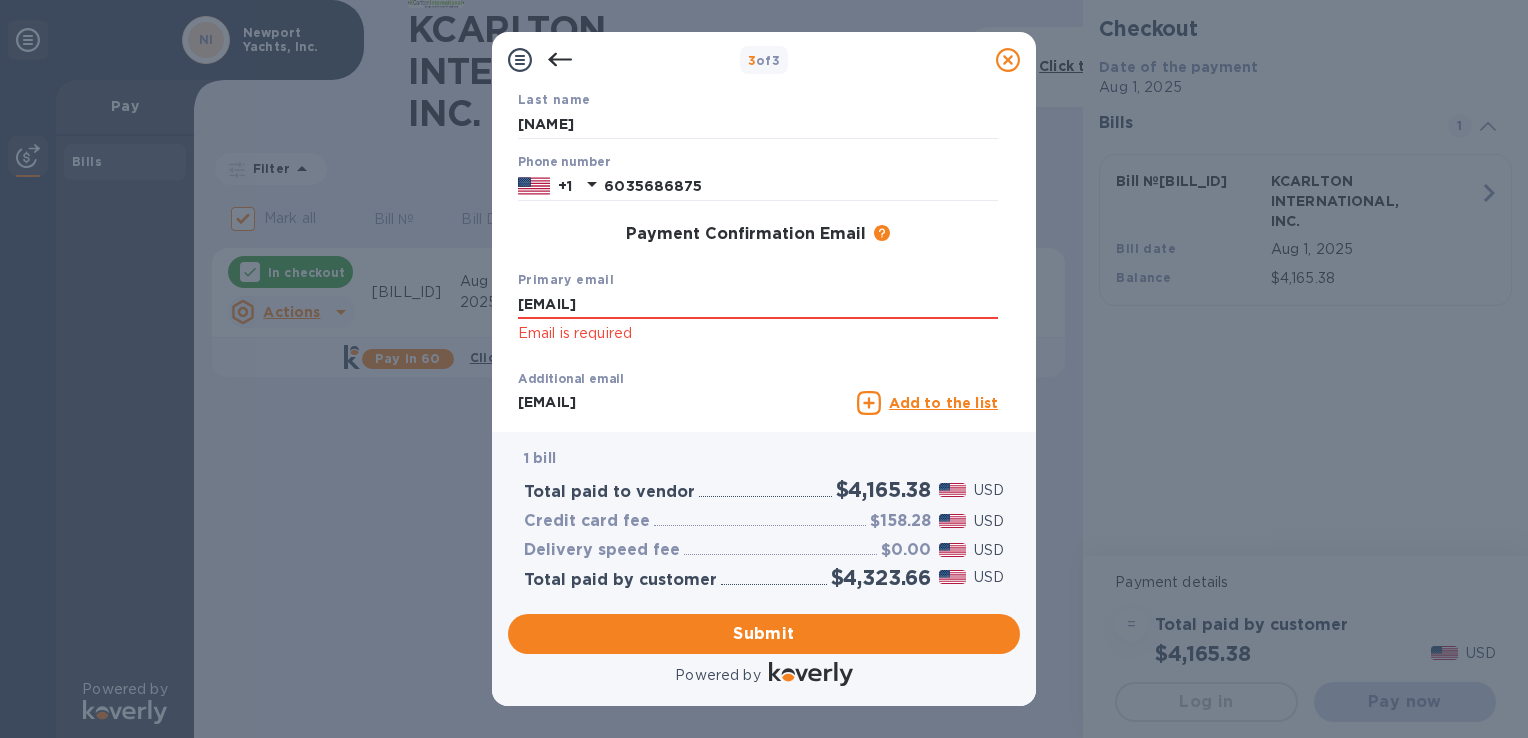 scroll, scrollTop: 341, scrollLeft: 0, axis: vertical 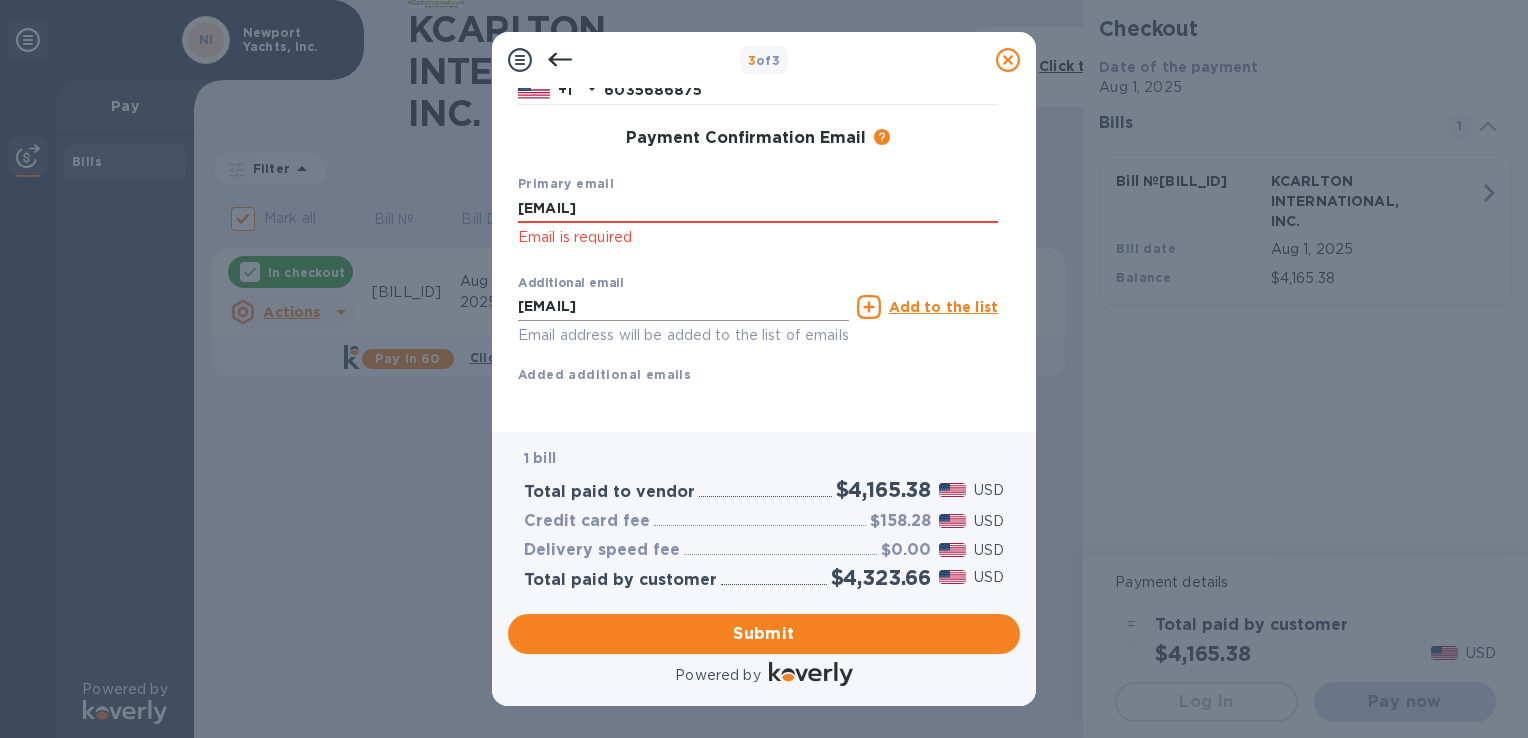 click on "[EMAIL]" at bounding box center [683, 307] 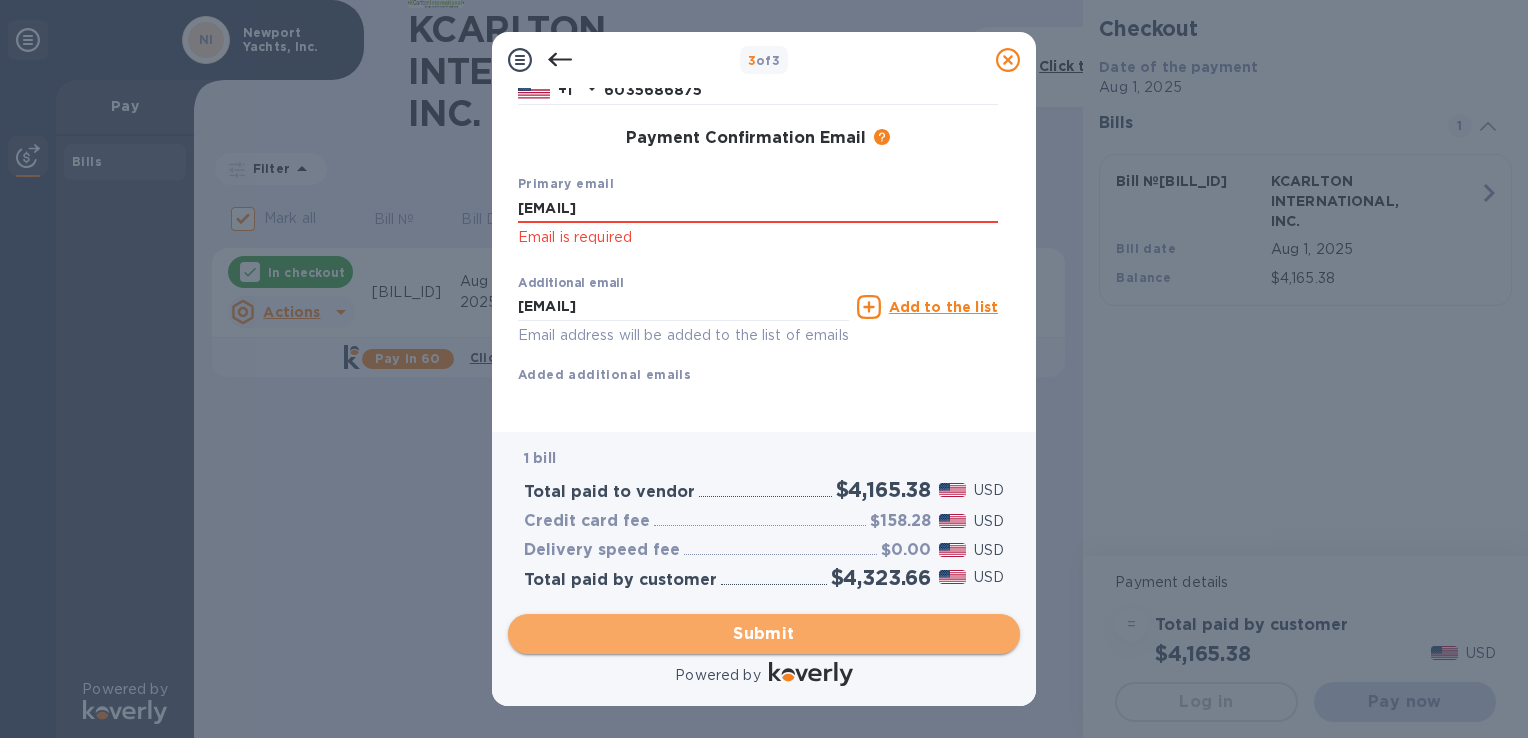 click on "Submit" at bounding box center (764, 634) 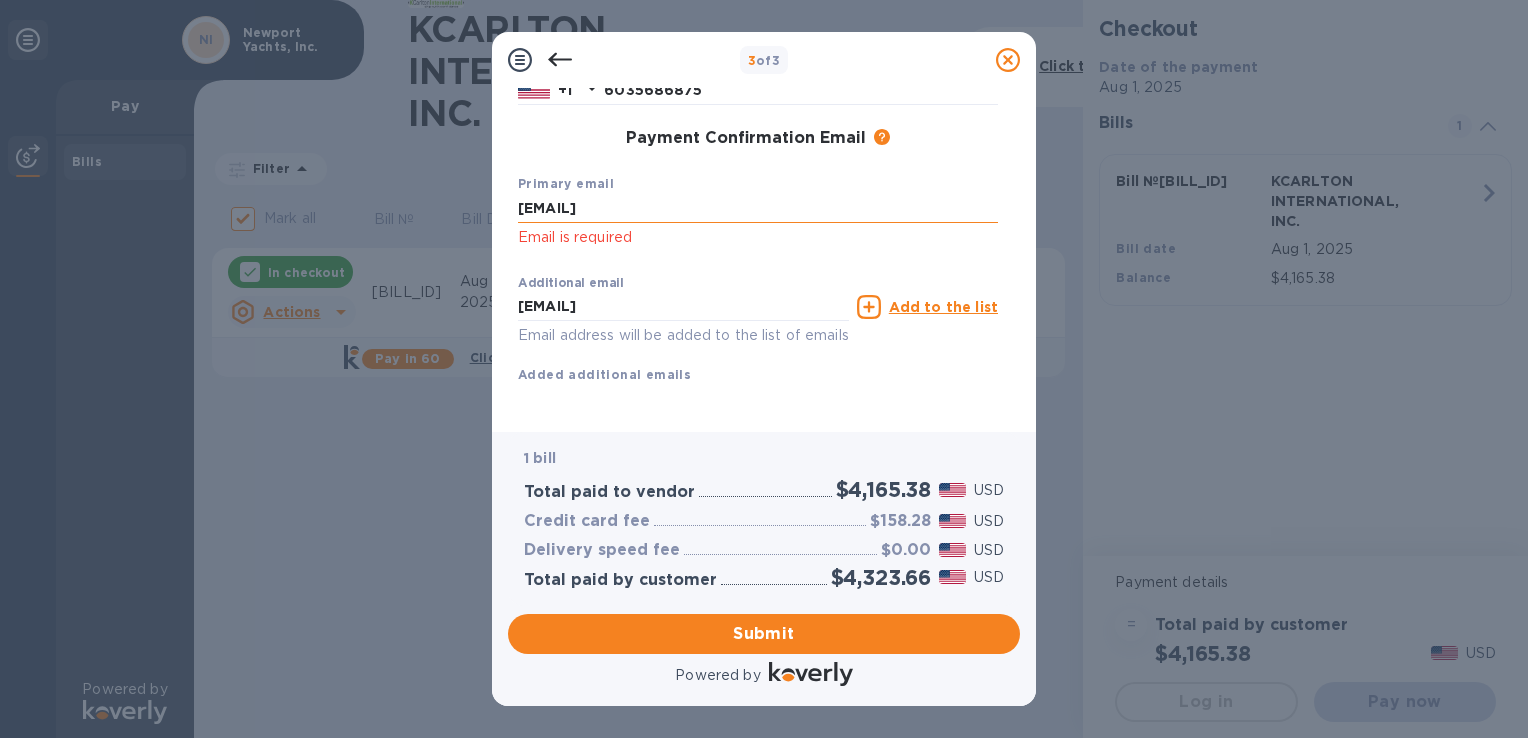 click on "[EMAIL]" at bounding box center (758, 209) 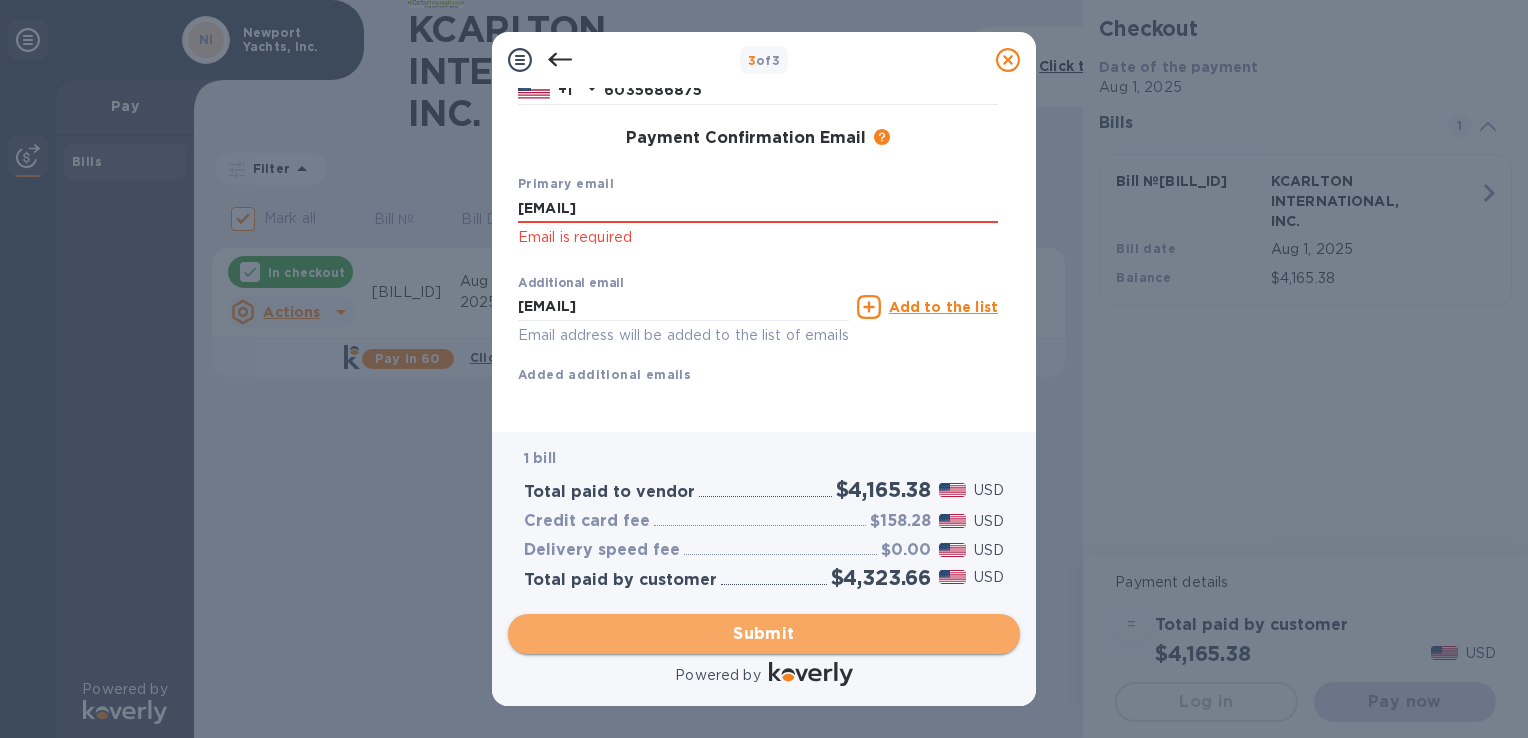 click on "Submit" at bounding box center [764, 634] 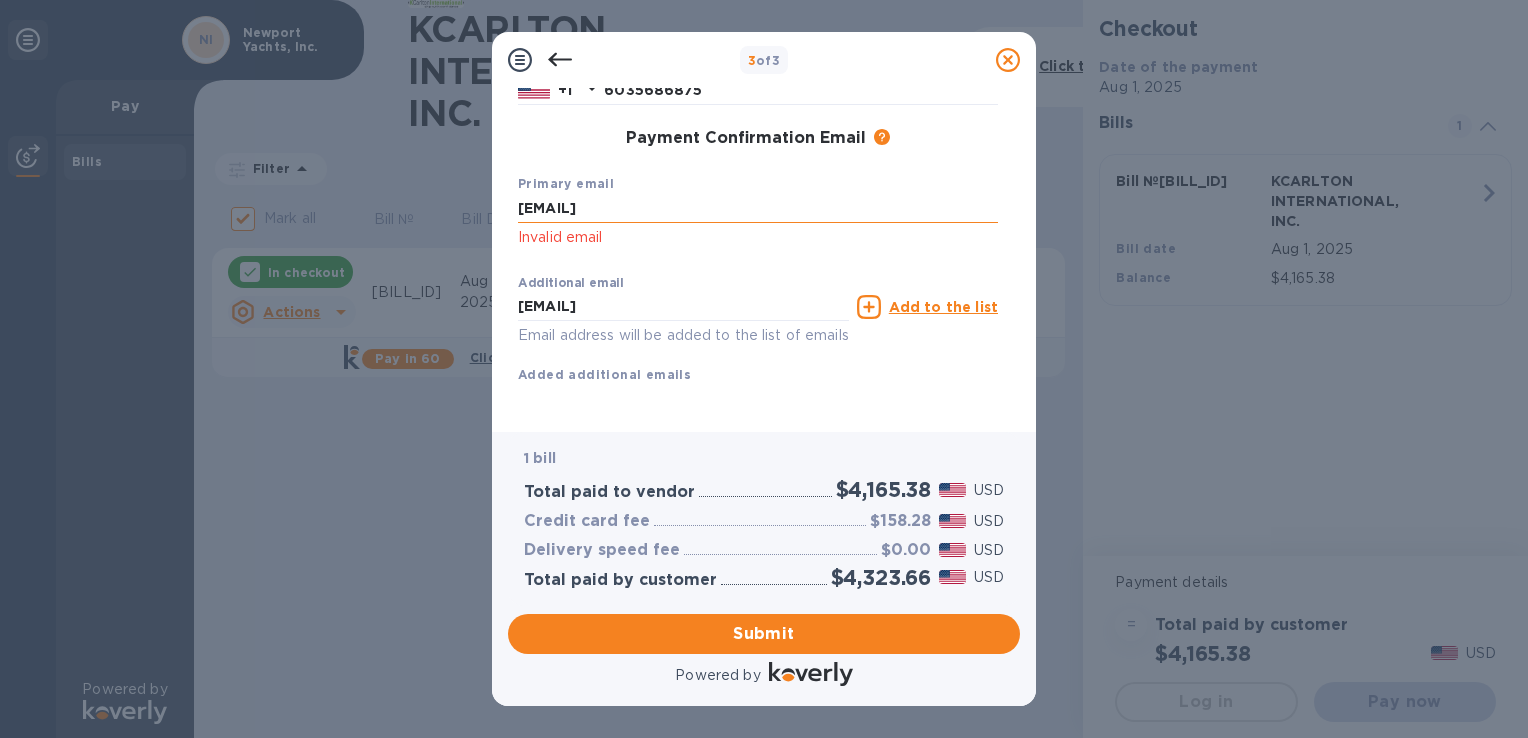 click on "[EMAIL]" at bounding box center [758, 209] 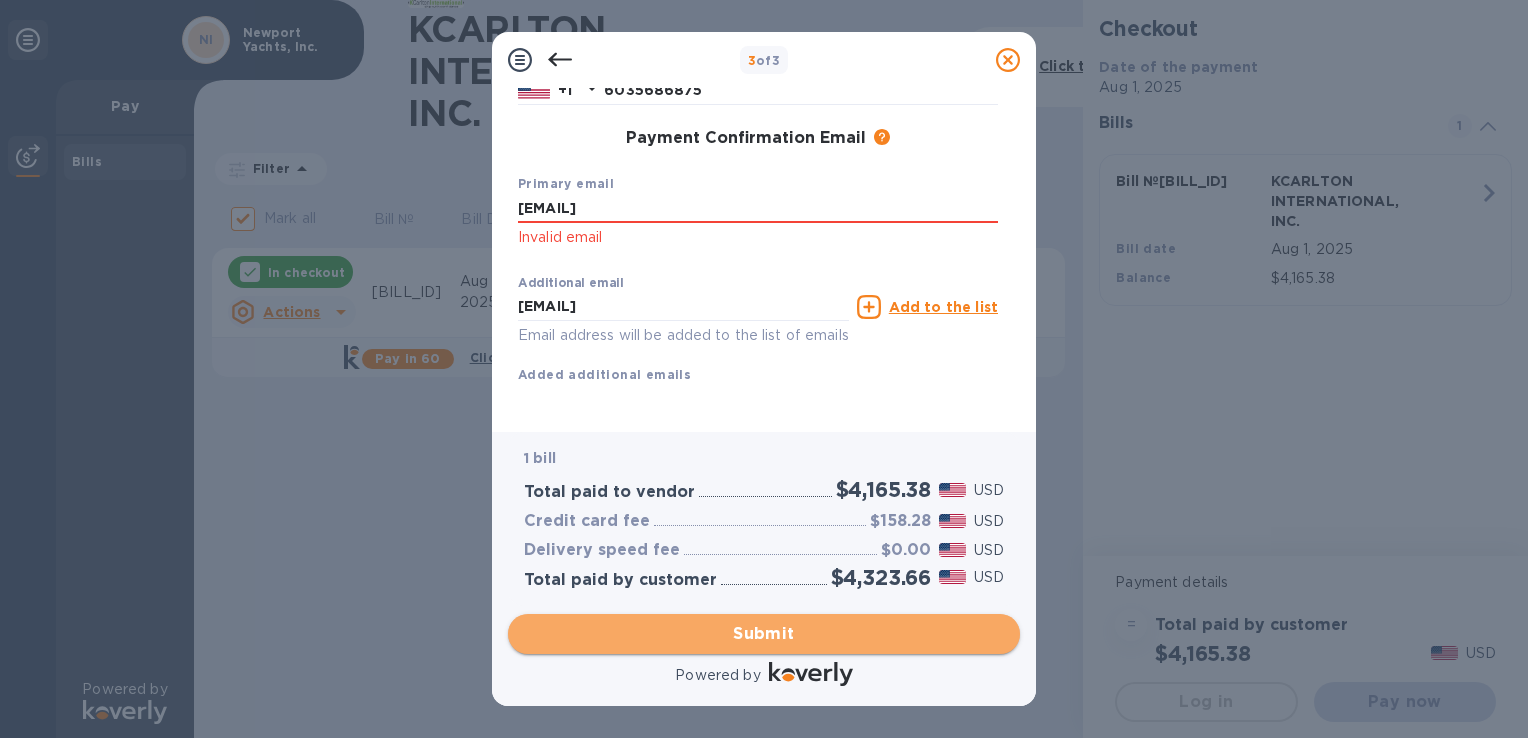 click on "Submit" at bounding box center [764, 634] 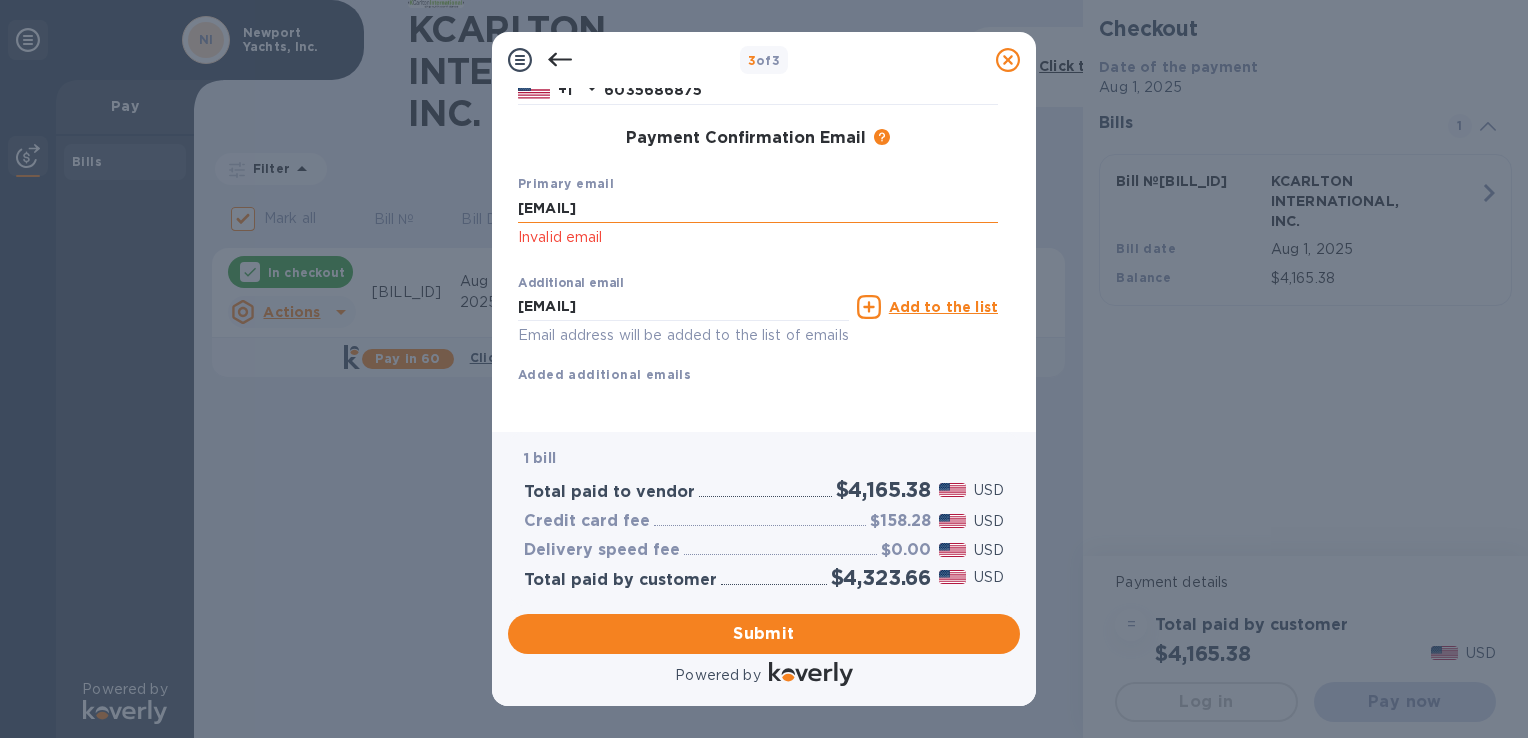 click on "[EMAIL]" at bounding box center (758, 209) 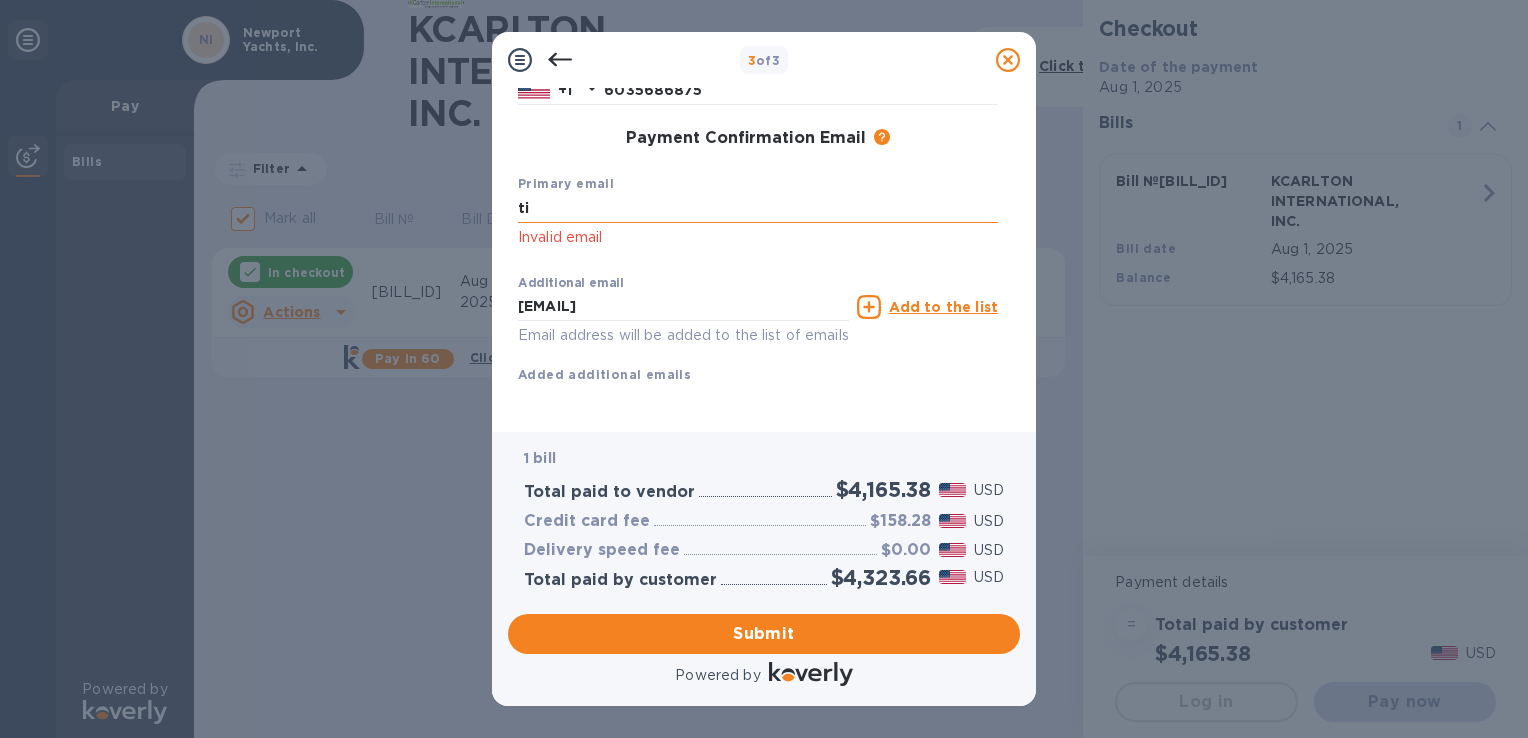 type on "t" 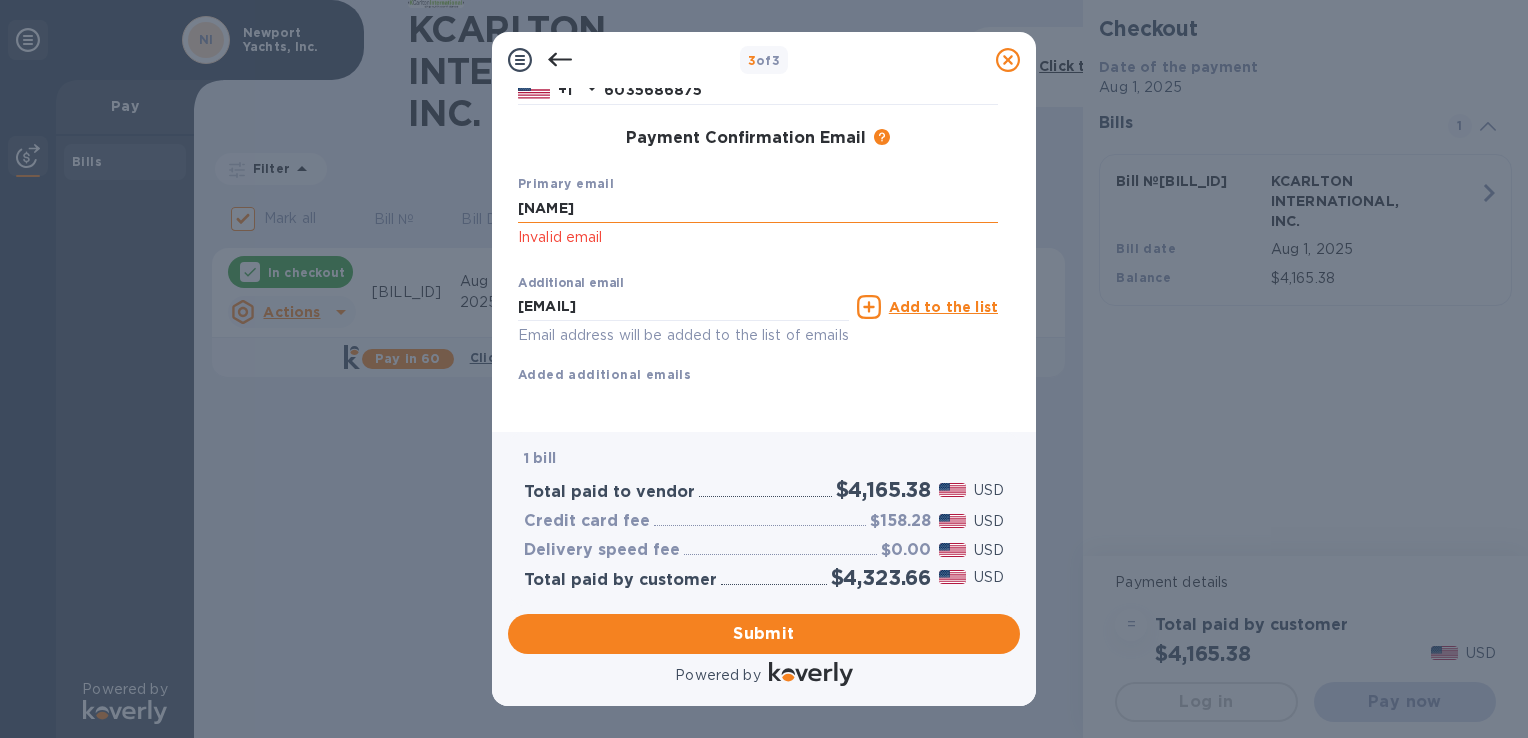 type on "[EMAIL]" 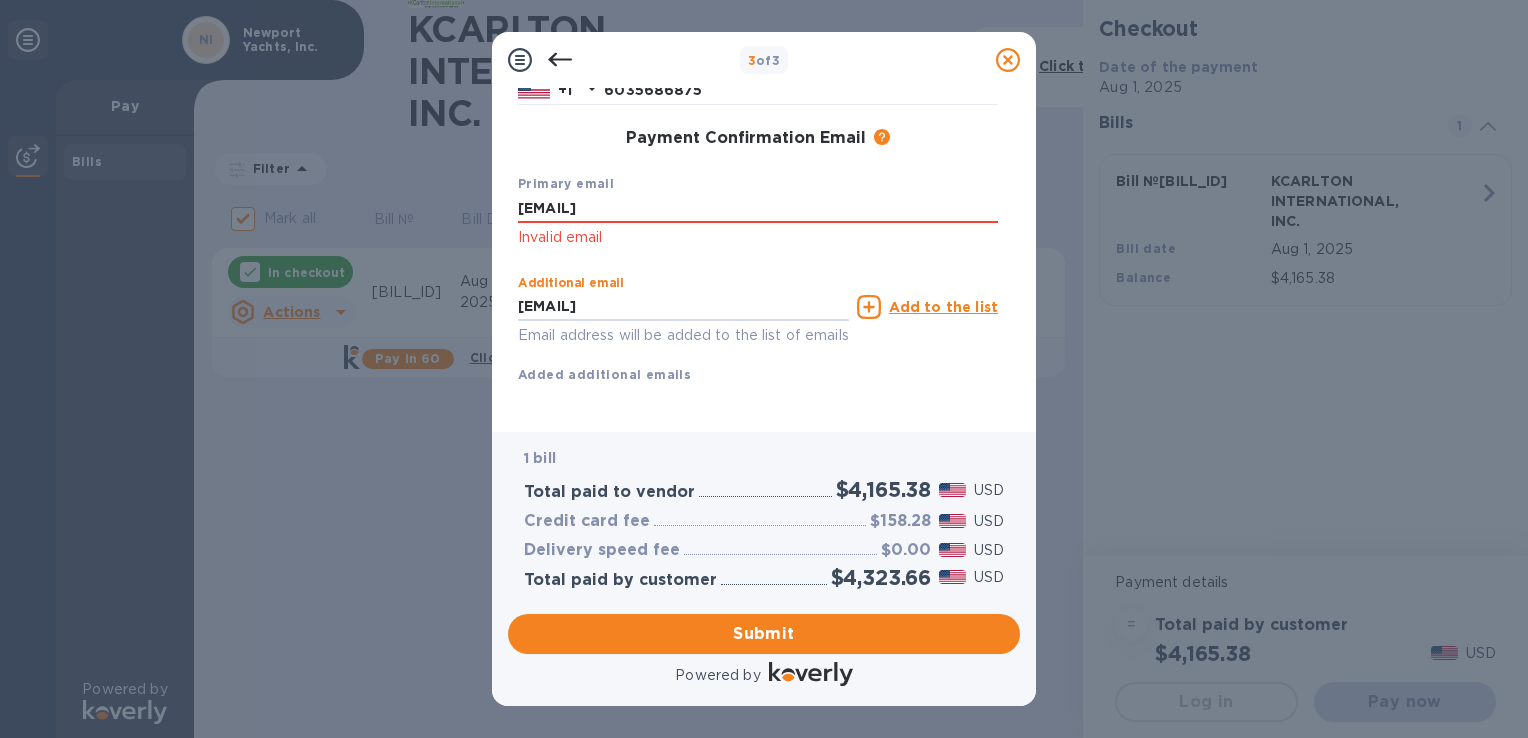drag, startPoint x: 754, startPoint y: 290, endPoint x: 338, endPoint y: 272, distance: 416.38925 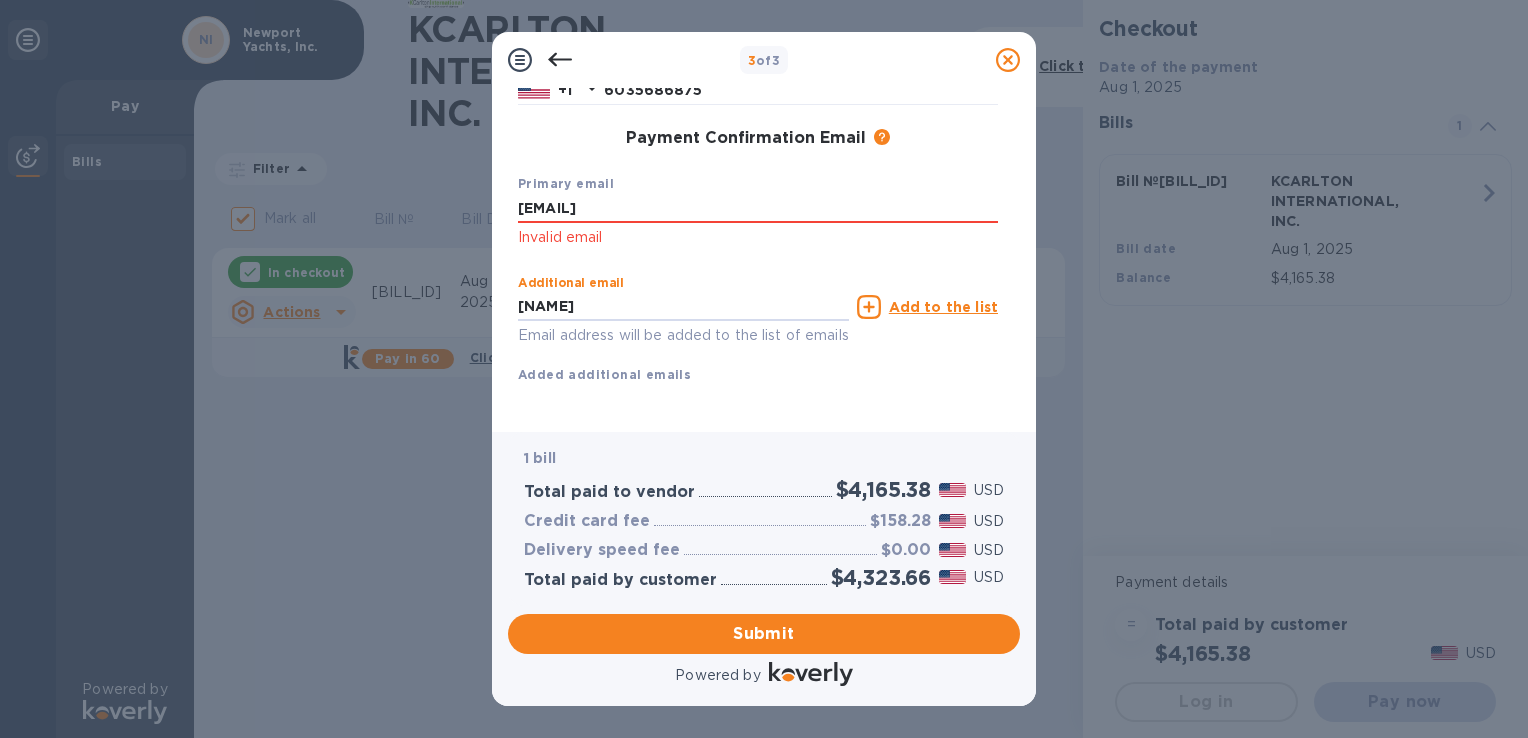 type on "[EMAIL]" 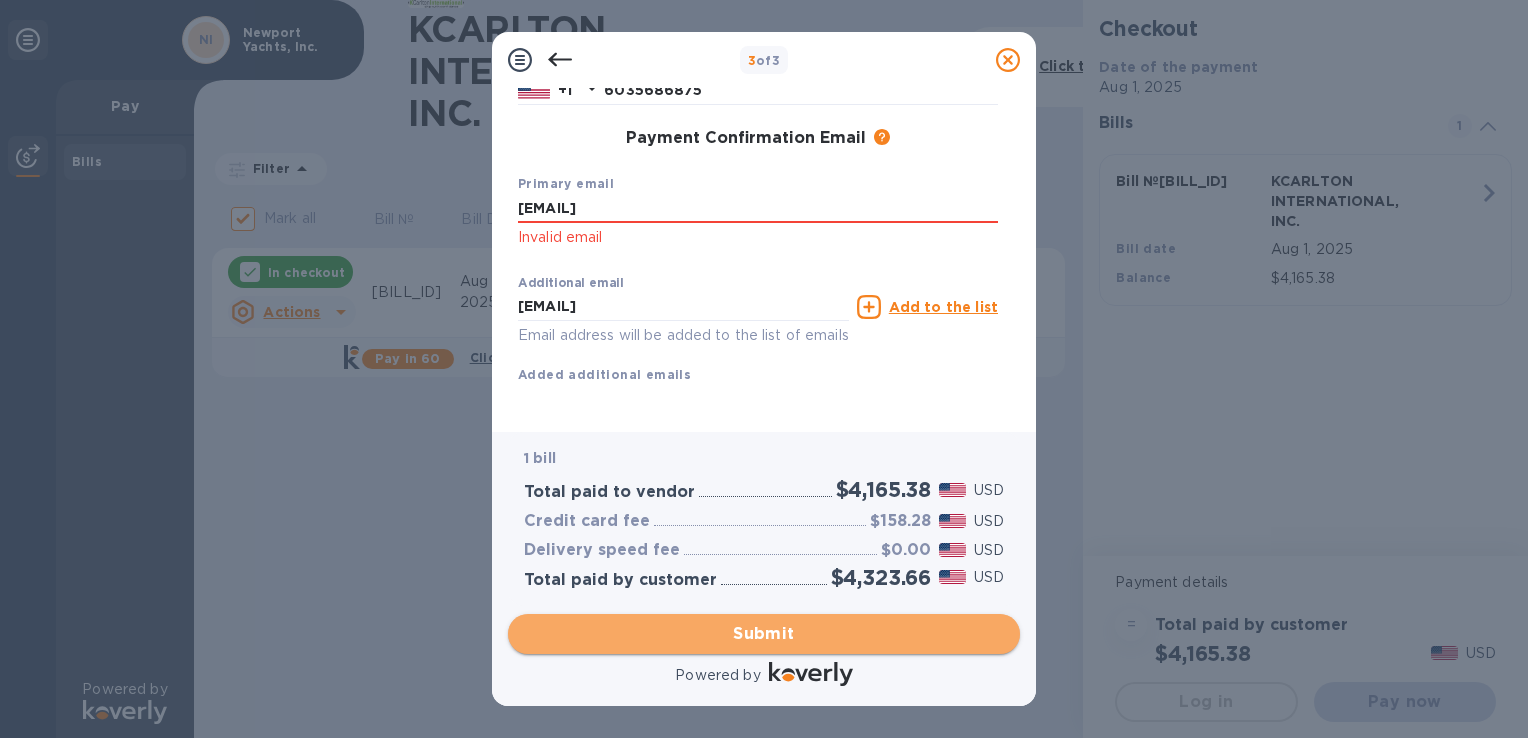 click on "Submit" at bounding box center [764, 634] 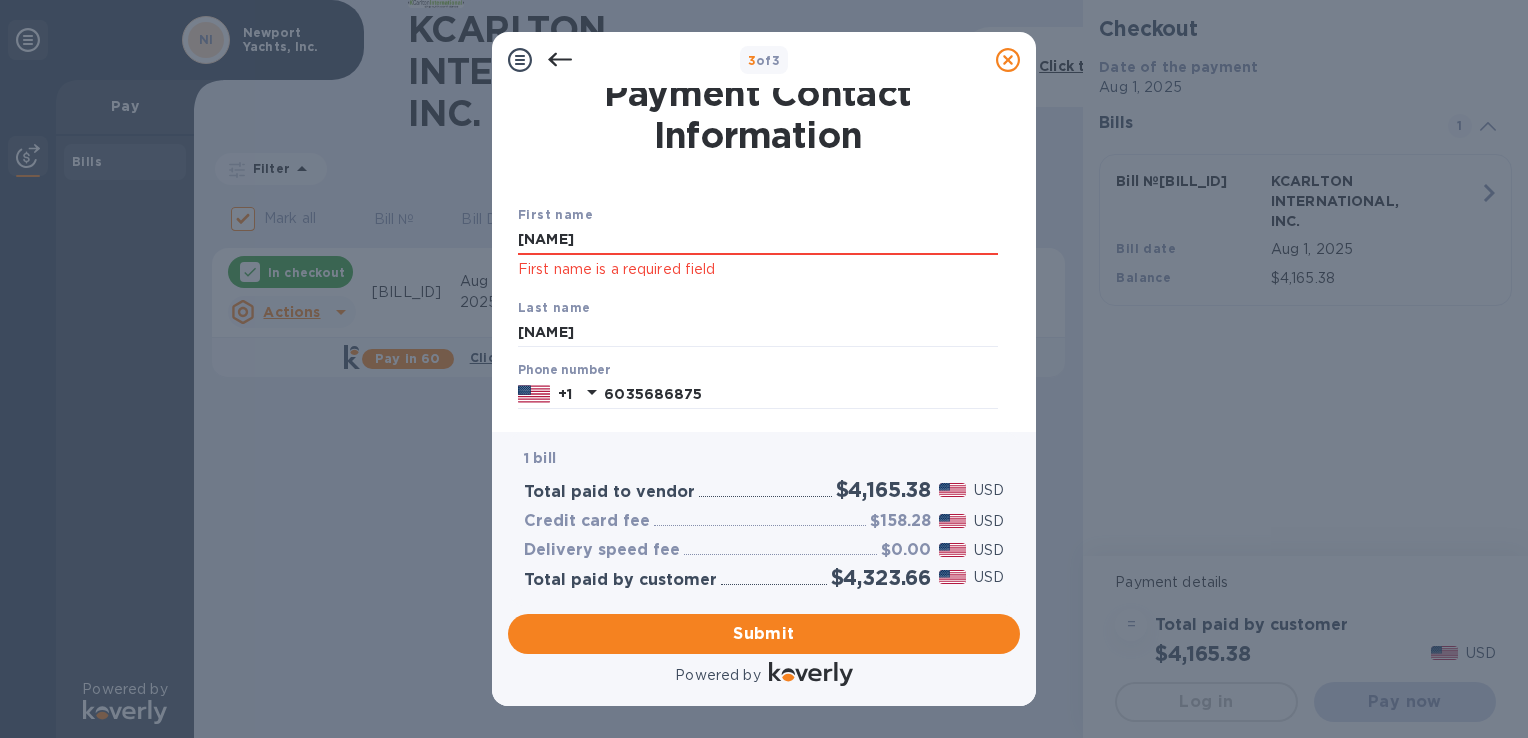 scroll, scrollTop: 0, scrollLeft: 0, axis: both 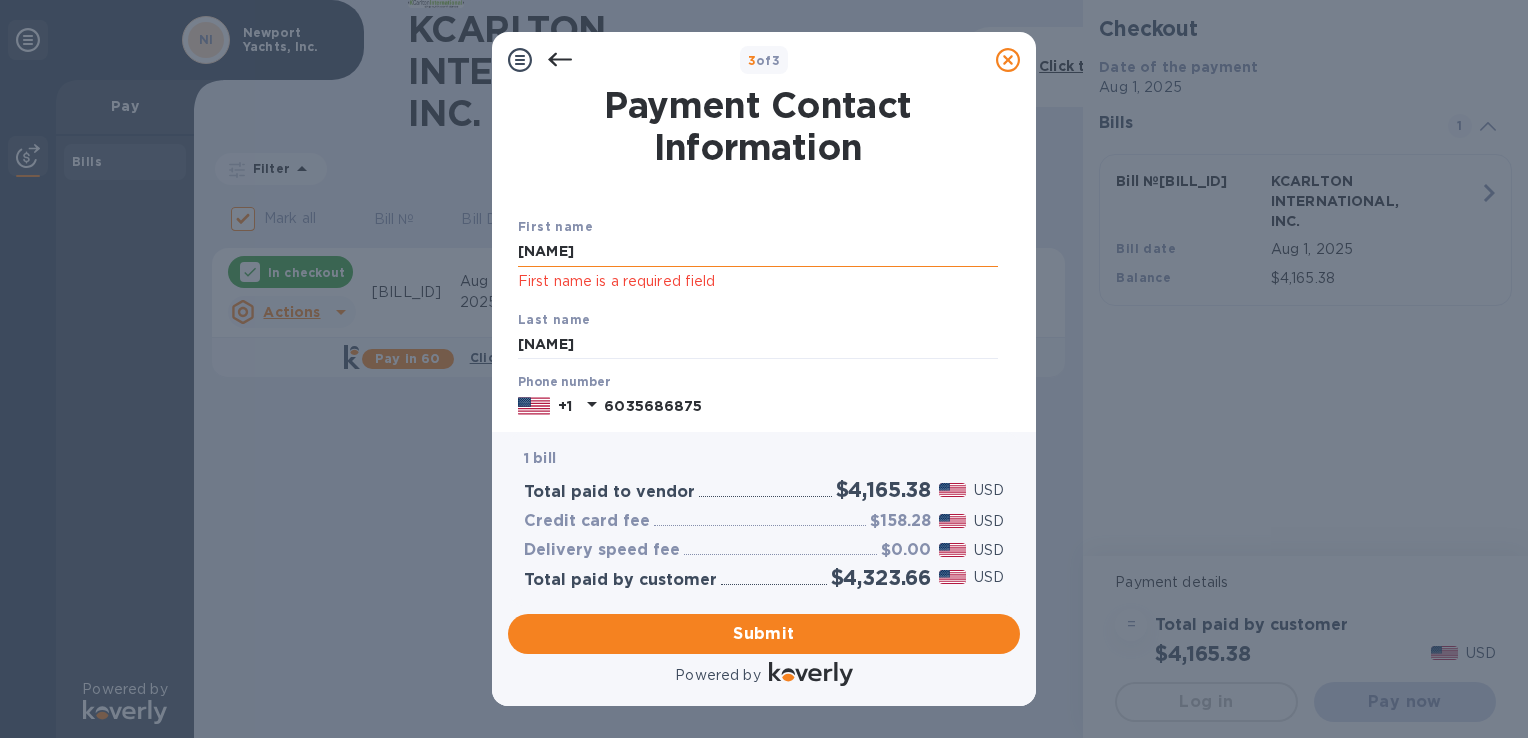 click on "[NAME]" at bounding box center (758, 252) 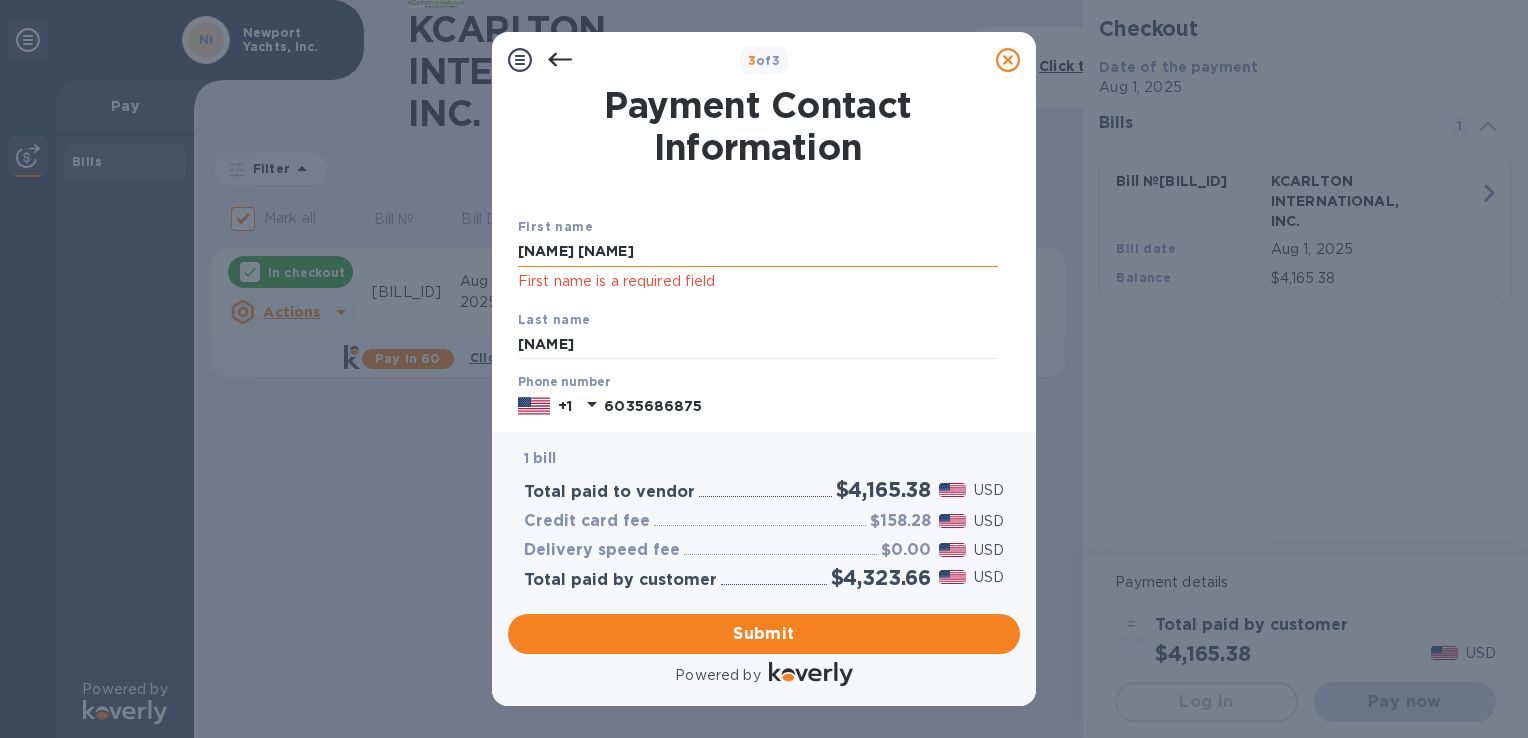 type on "[NAME] [NAME]" 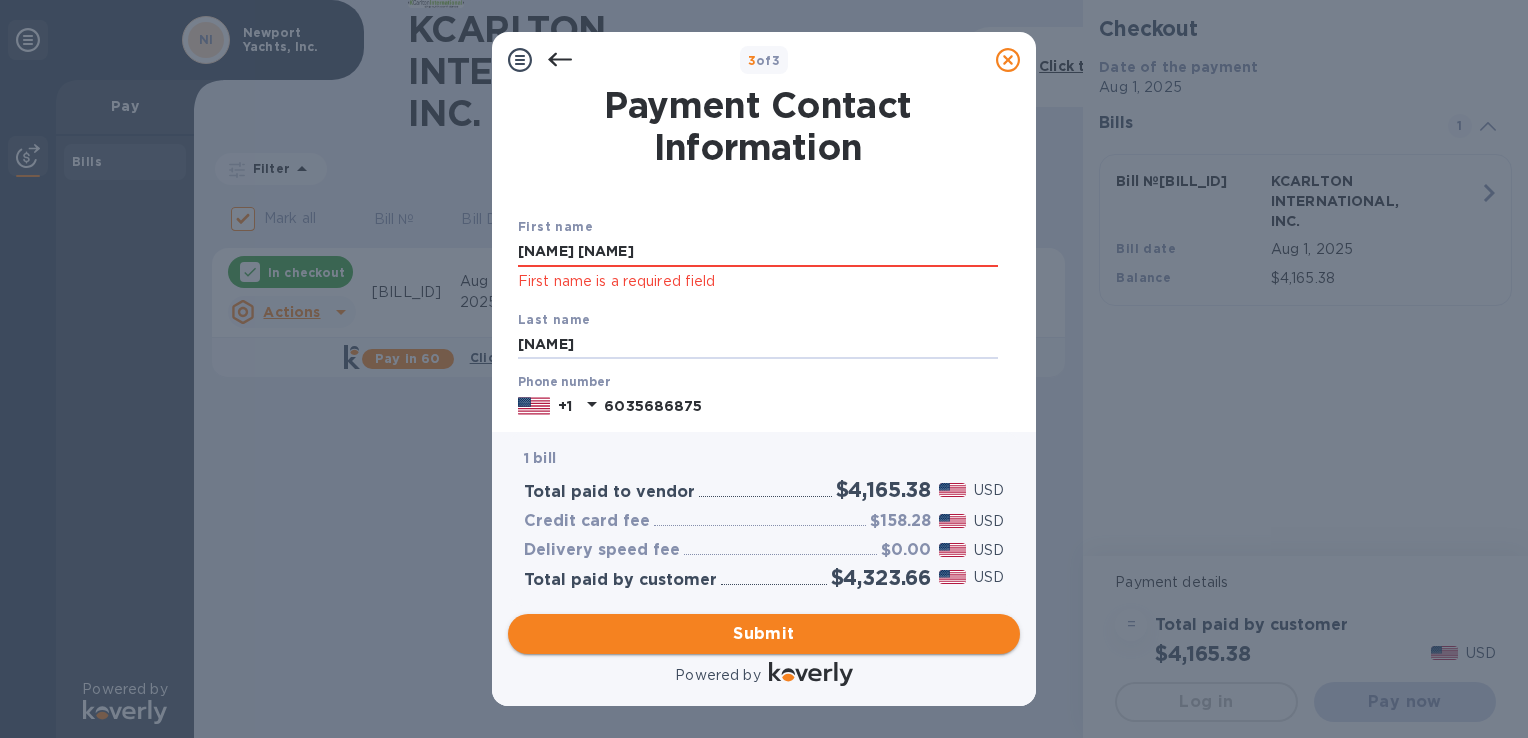 click on "Submit" at bounding box center [764, 634] 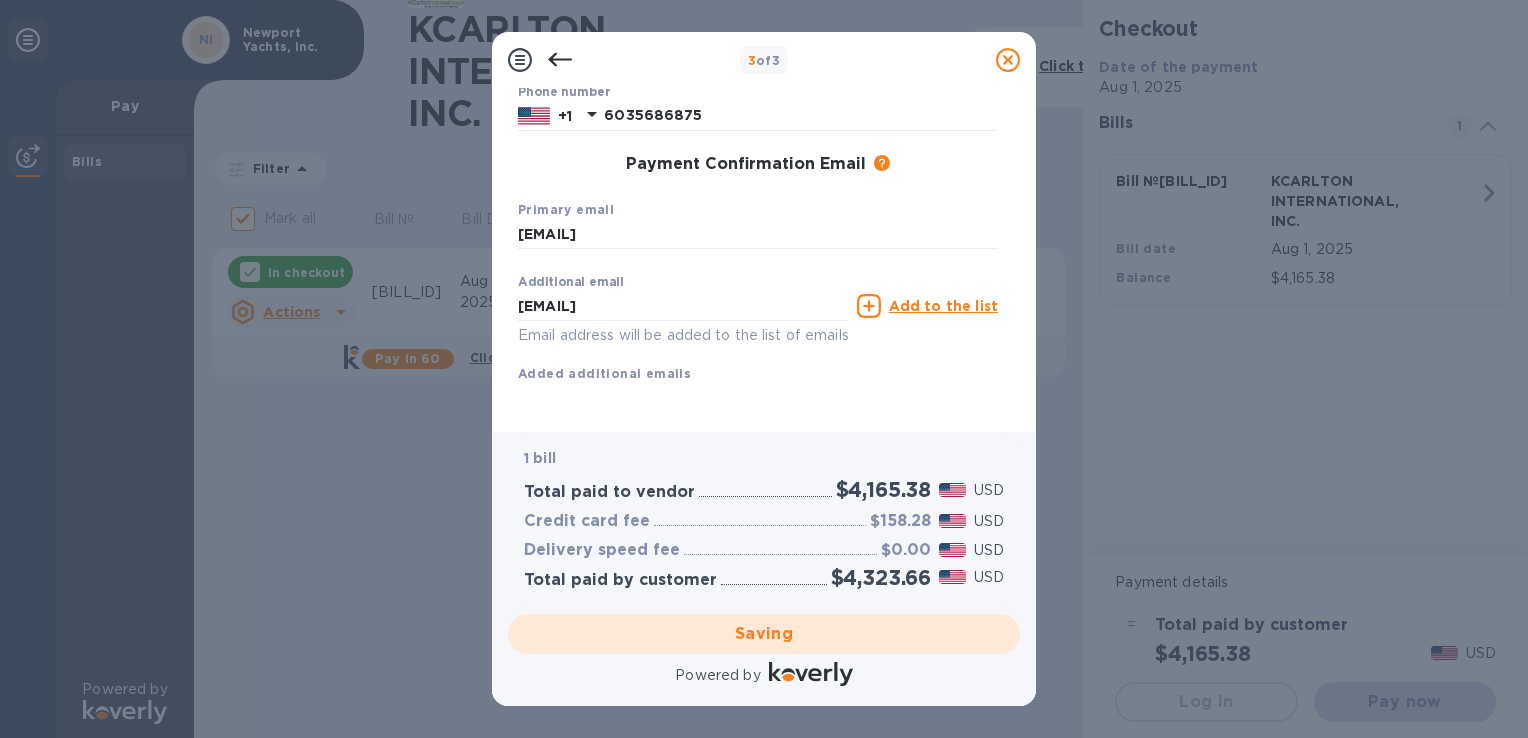 scroll, scrollTop: 288, scrollLeft: 0, axis: vertical 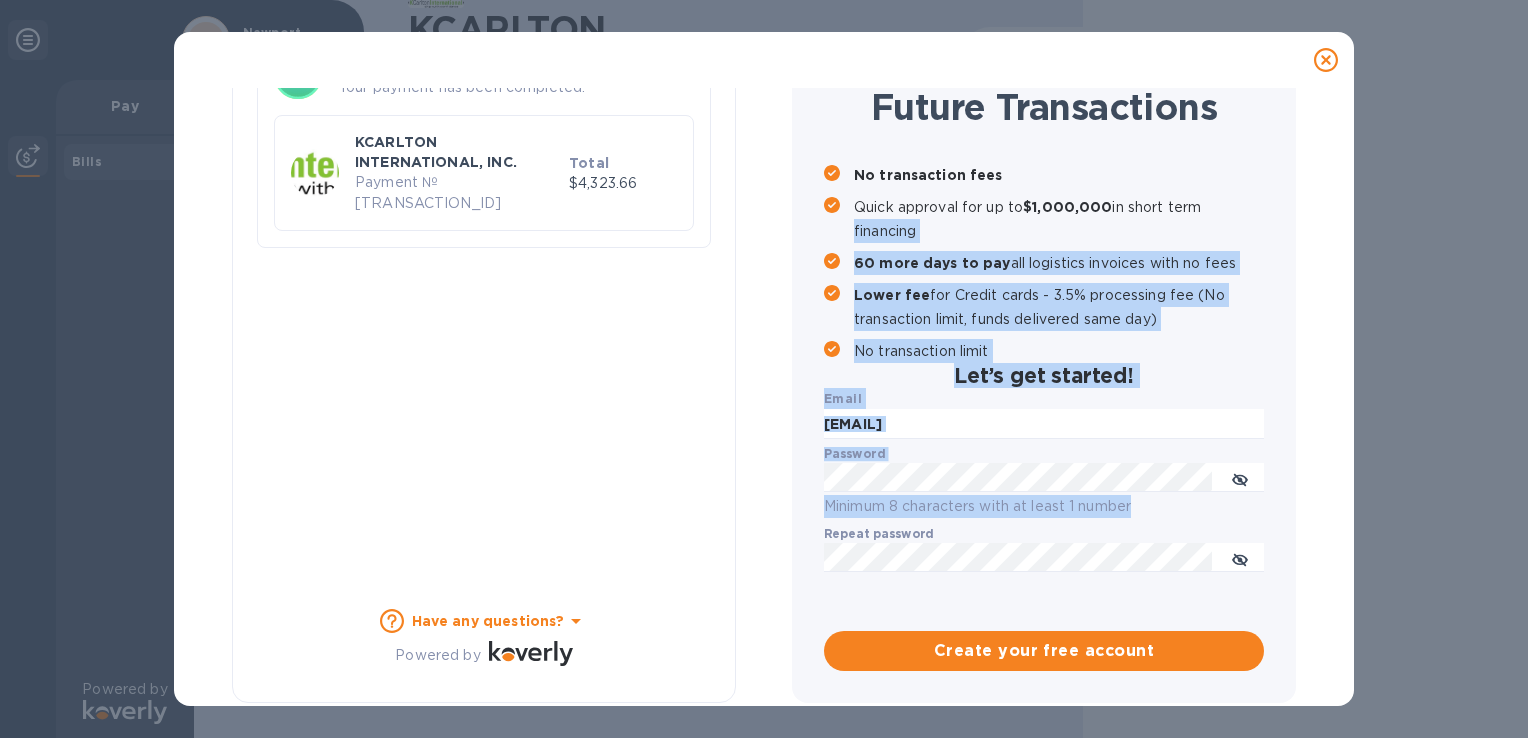 drag, startPoint x: 1343, startPoint y: 487, endPoint x: 1322, endPoint y: 215, distance: 272.80945 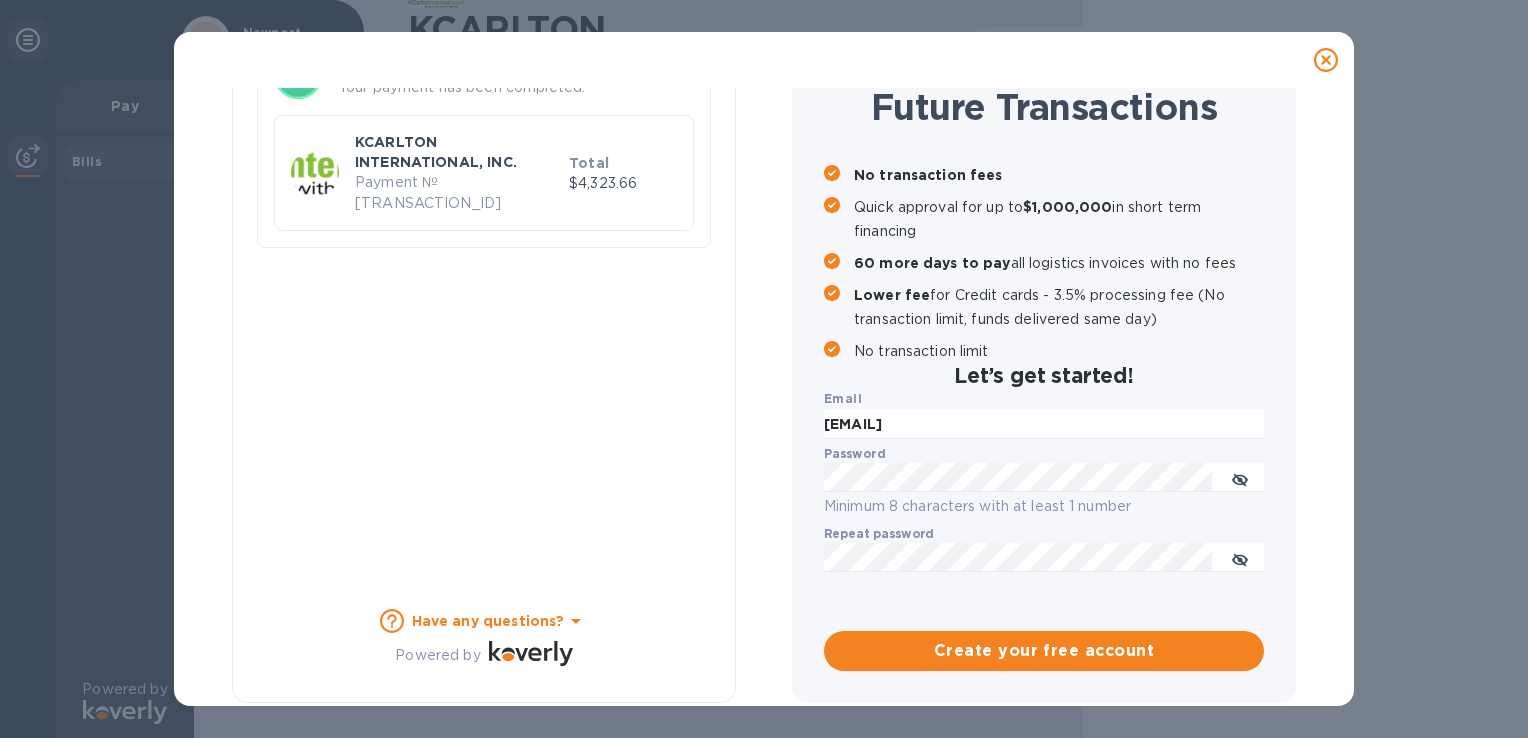 scroll, scrollTop: 0, scrollLeft: 0, axis: both 